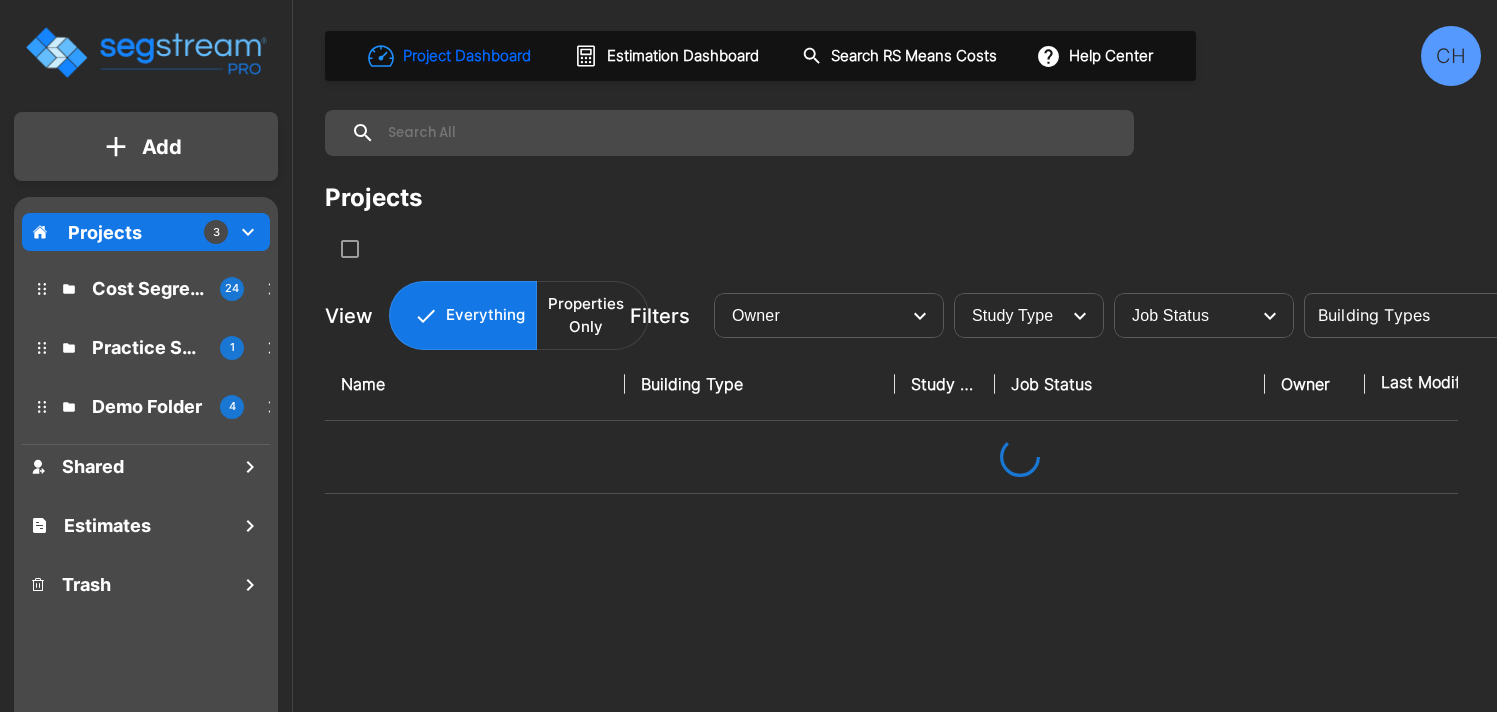 scroll, scrollTop: 0, scrollLeft: 0, axis: both 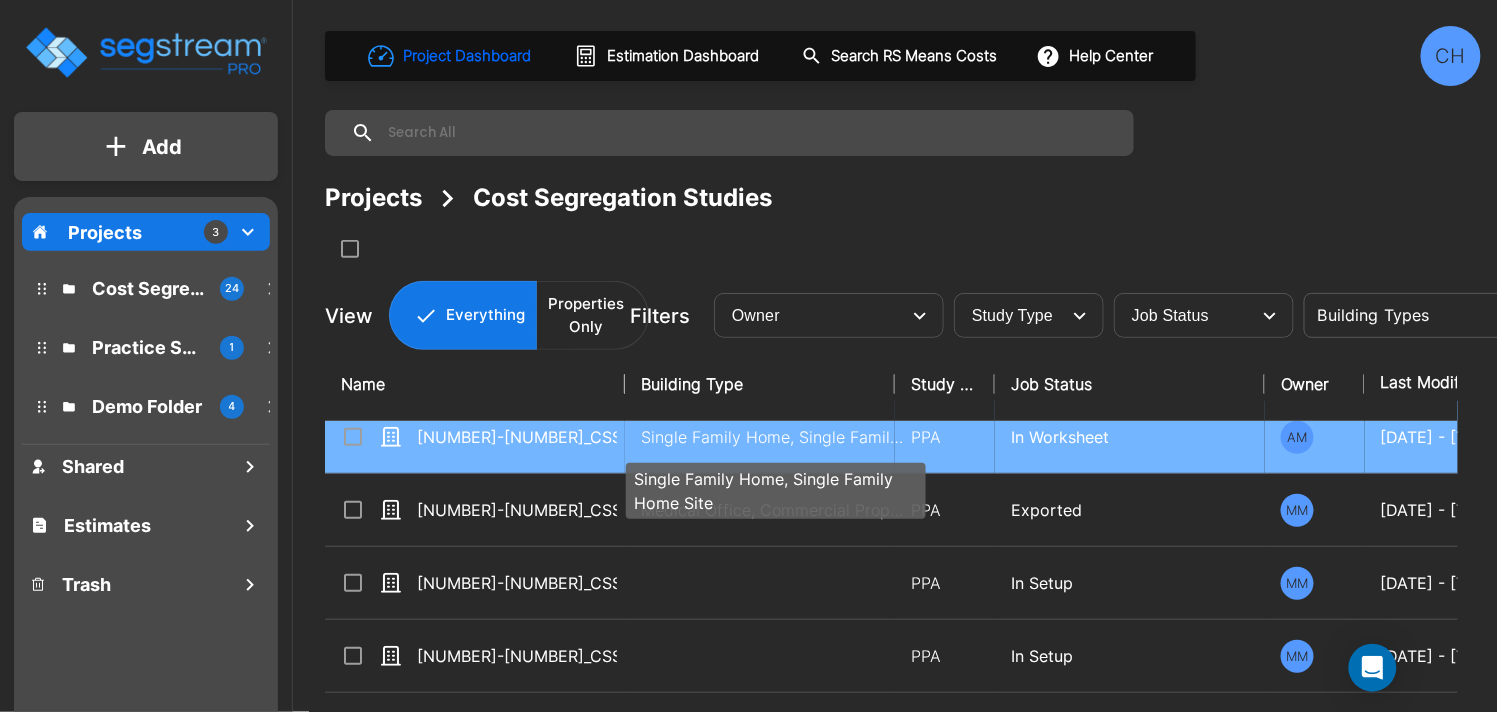 click on "Single Family Home, Single Family Home Site" at bounding box center [776, 437] 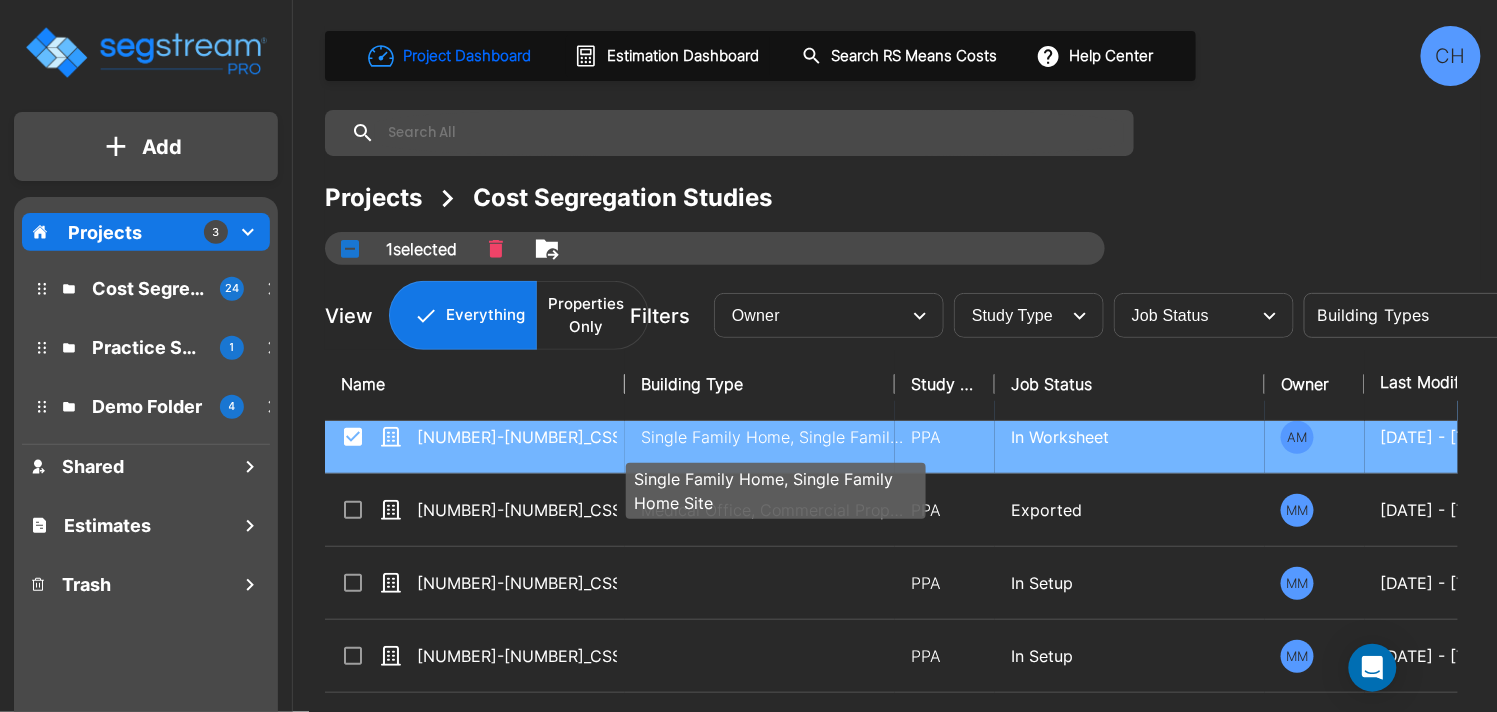 checkbox on "true" 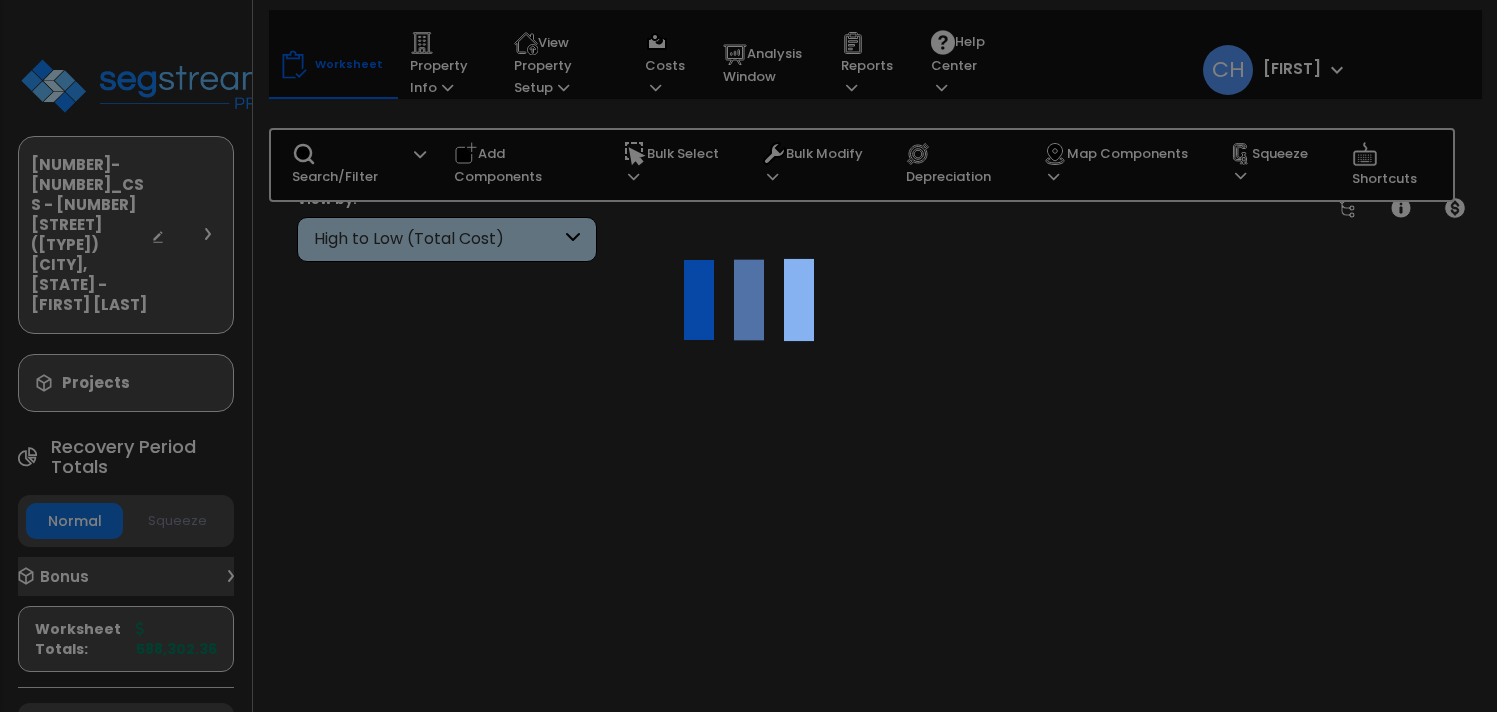 scroll, scrollTop: 0, scrollLeft: 0, axis: both 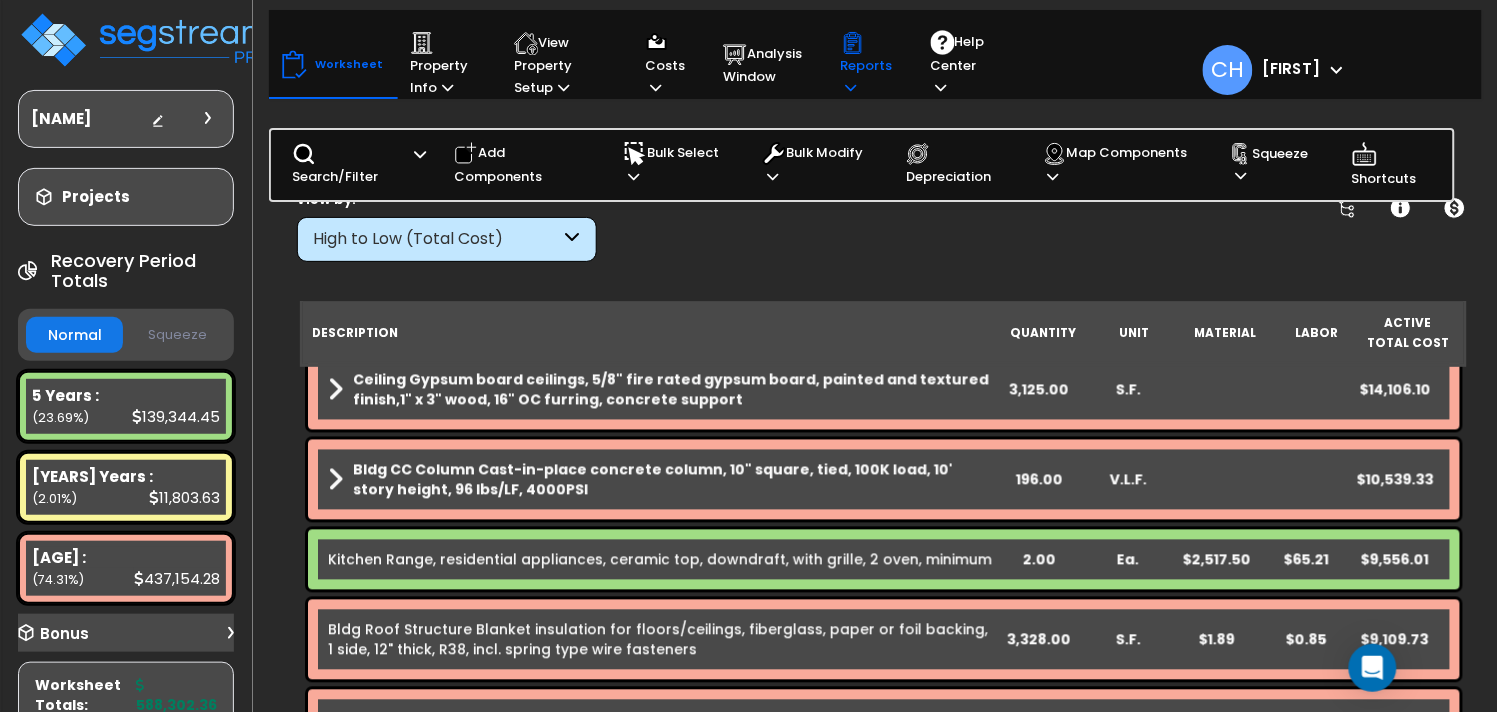 click at bounding box center [851, 87] 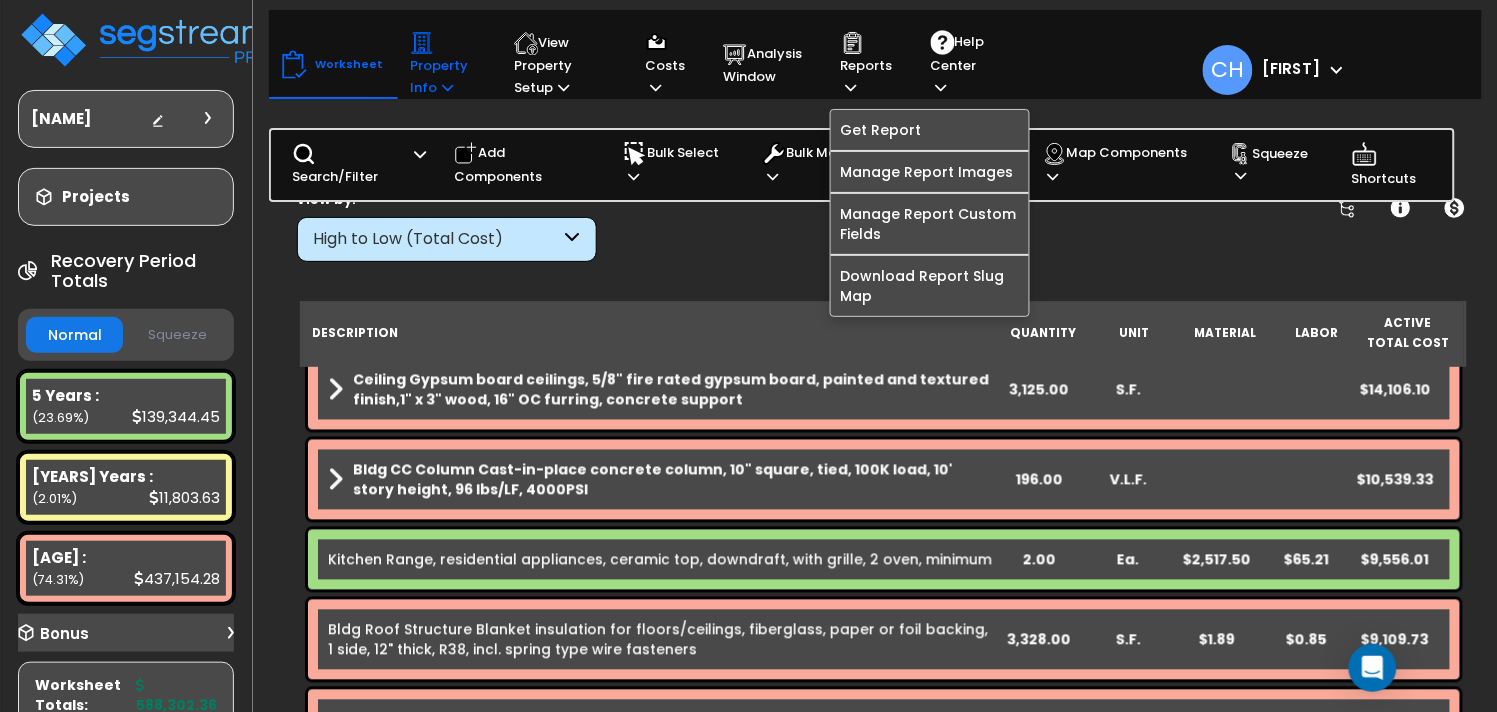 click at bounding box center [447, 87] 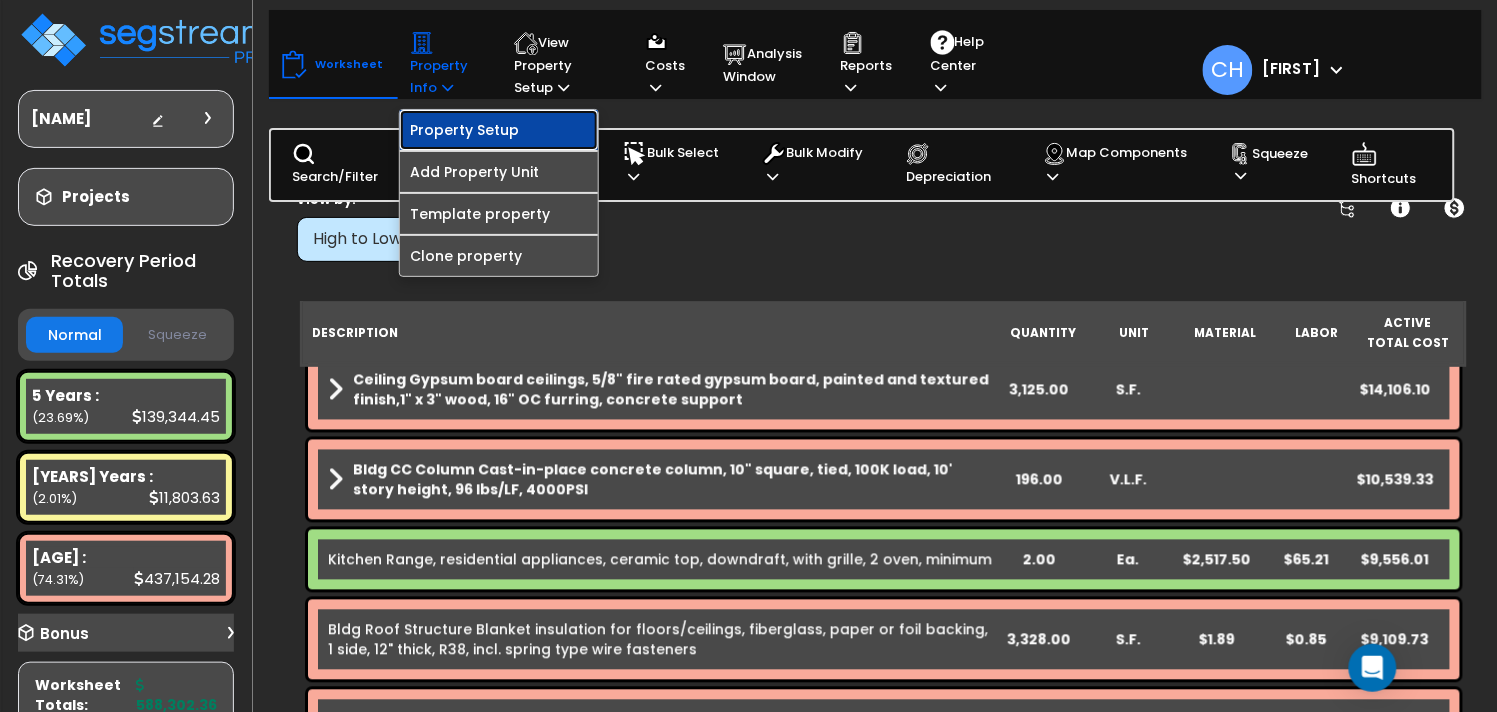 click on "Property Setup" at bounding box center [499, 130] 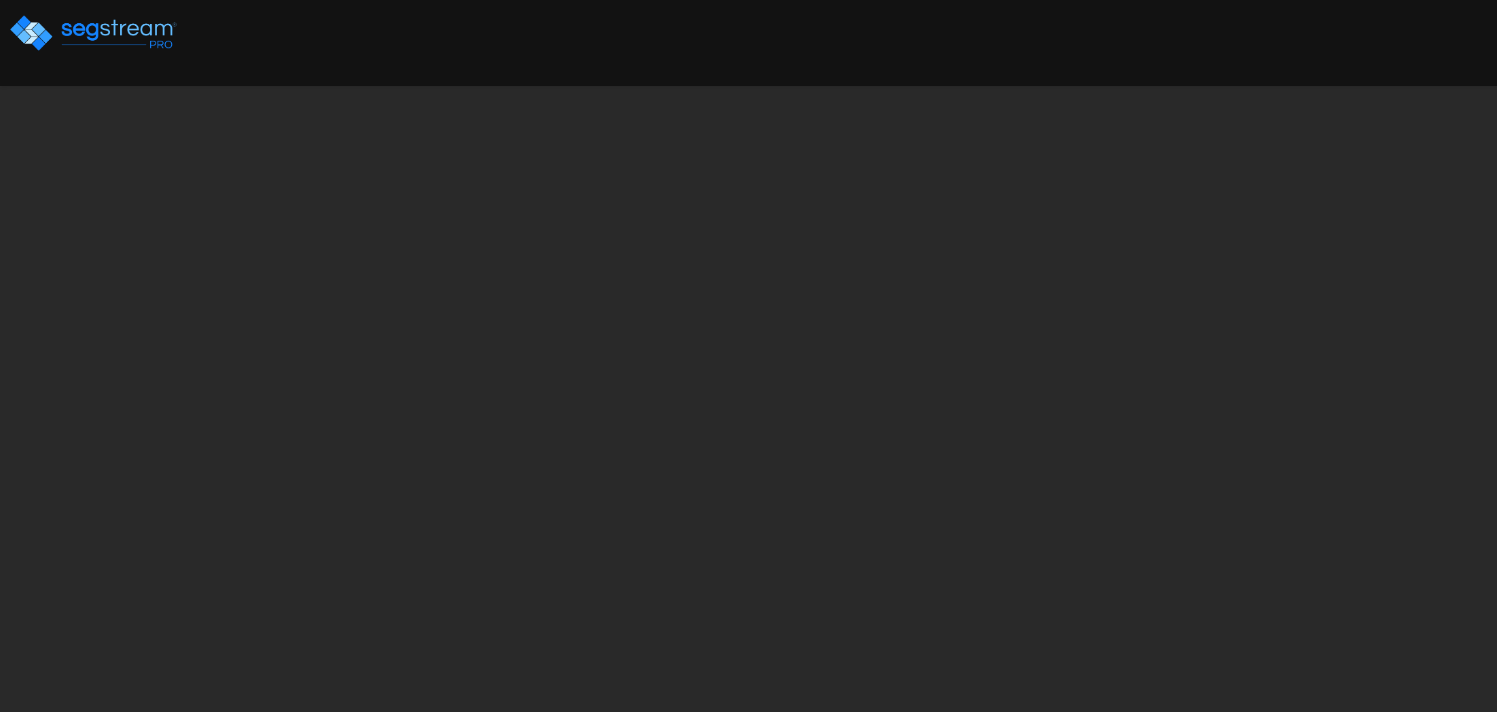 scroll, scrollTop: 0, scrollLeft: 0, axis: both 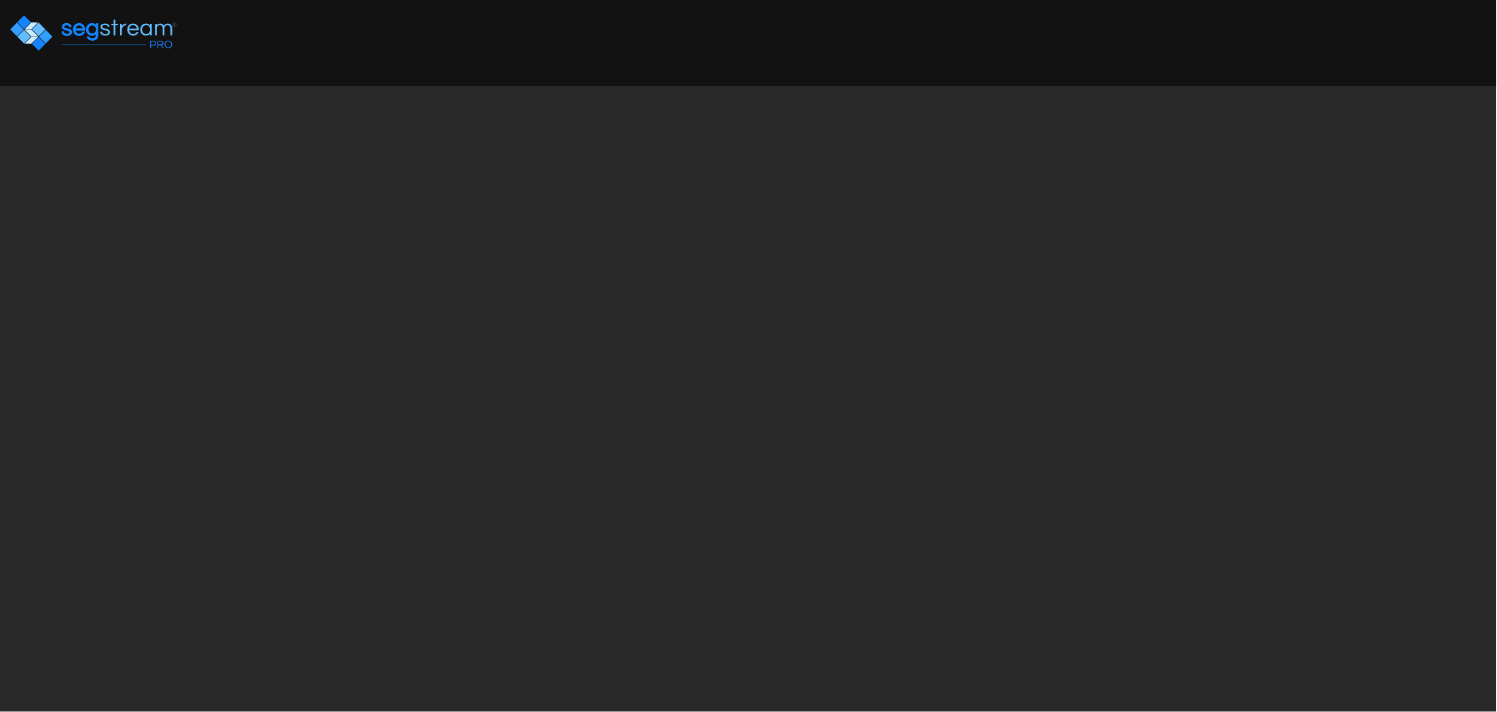 select on "2025" 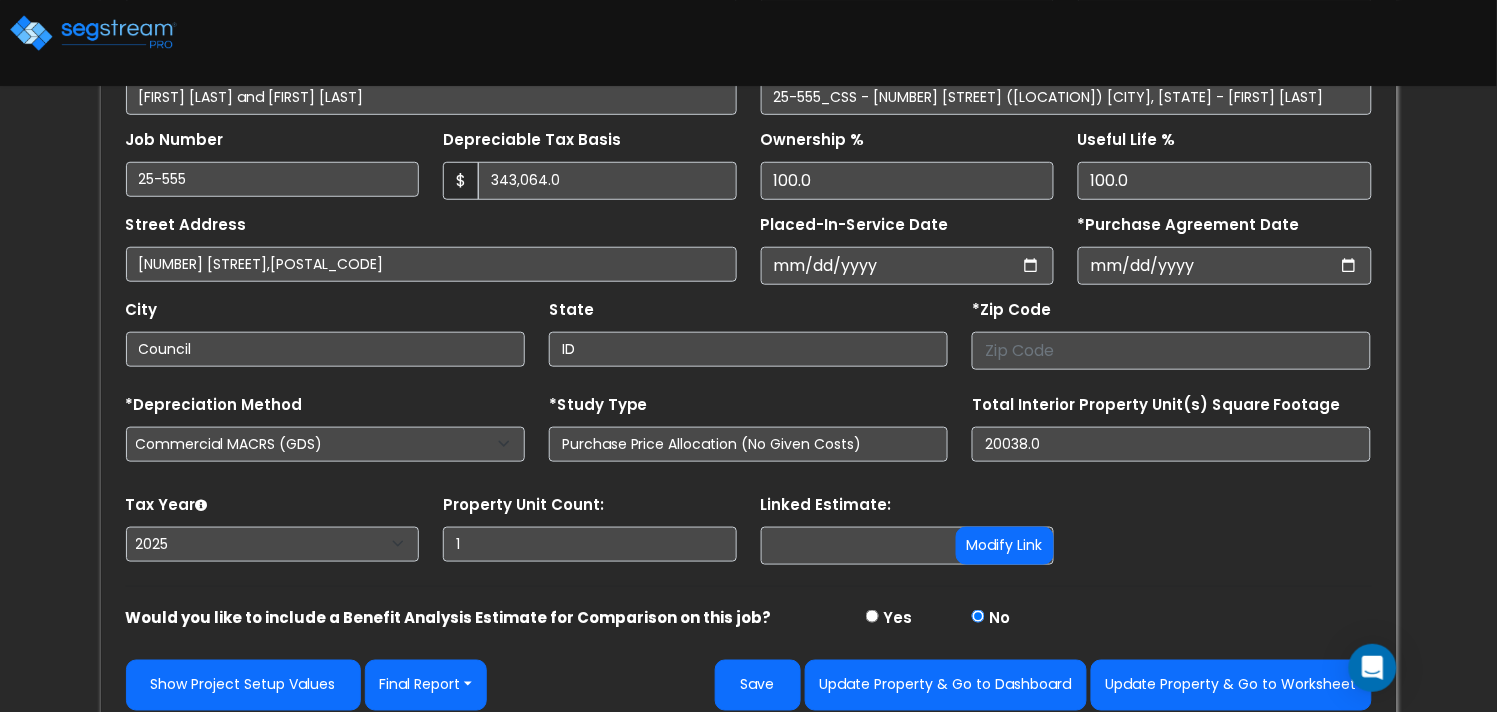 scroll, scrollTop: 313, scrollLeft: 0, axis: vertical 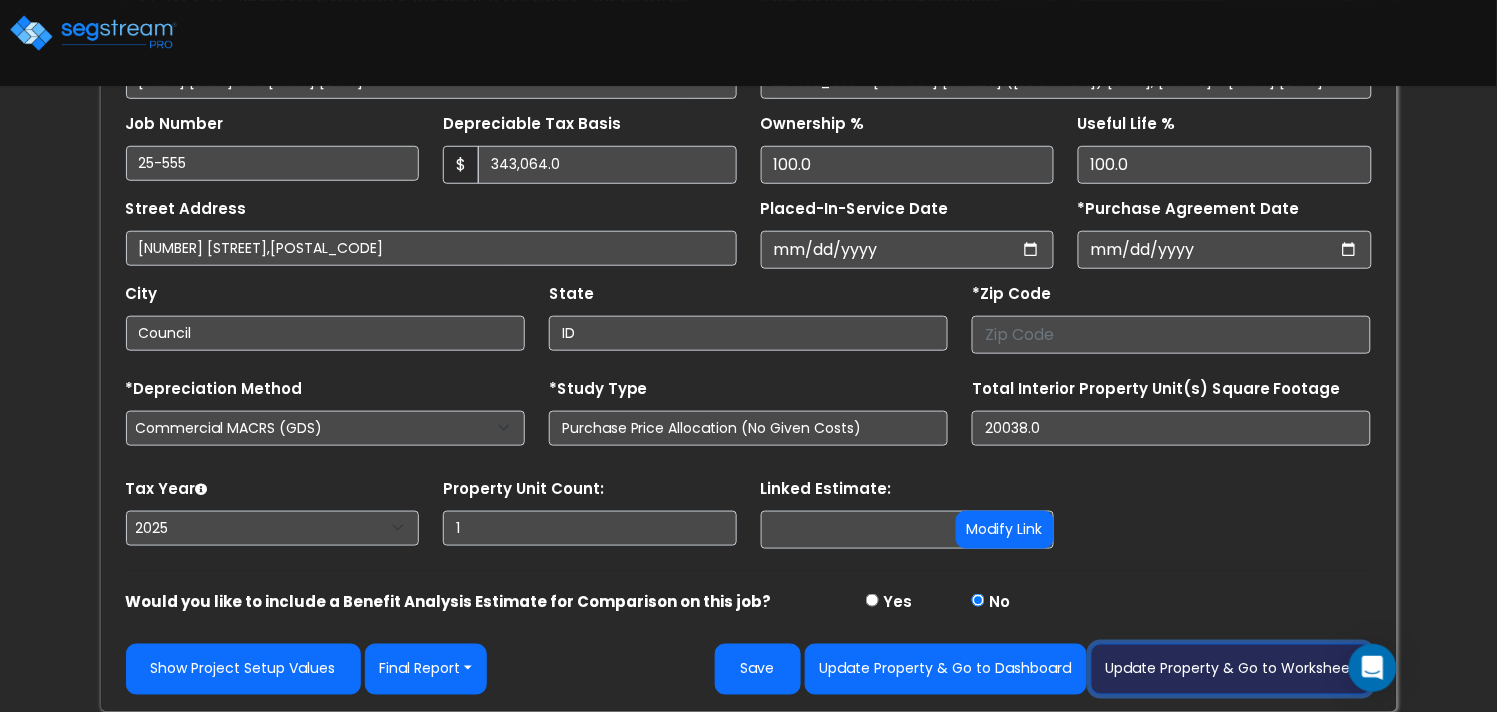 click on "Update Property & Go to Worksheet" at bounding box center [1231, 669] 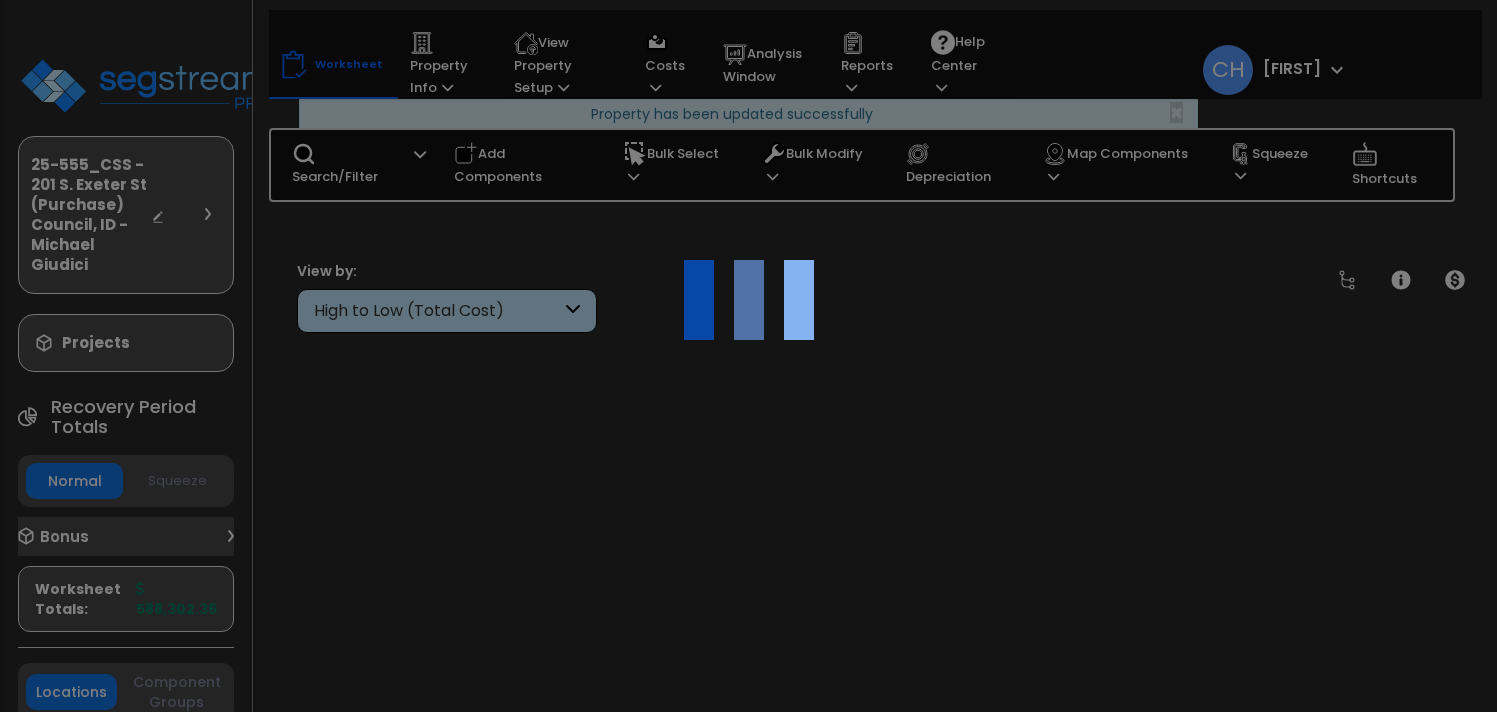 scroll, scrollTop: 0, scrollLeft: 0, axis: both 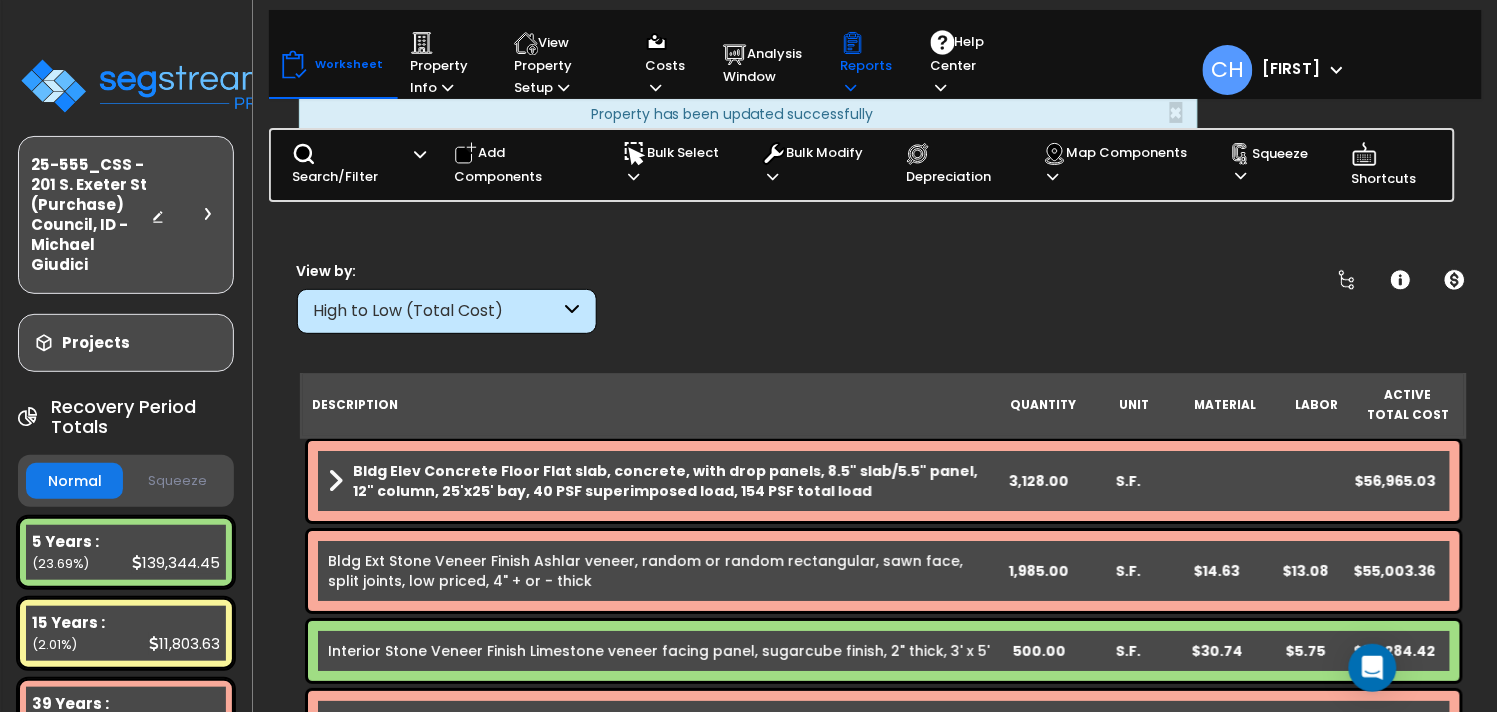 click on "Reports" at bounding box center (867, 65) 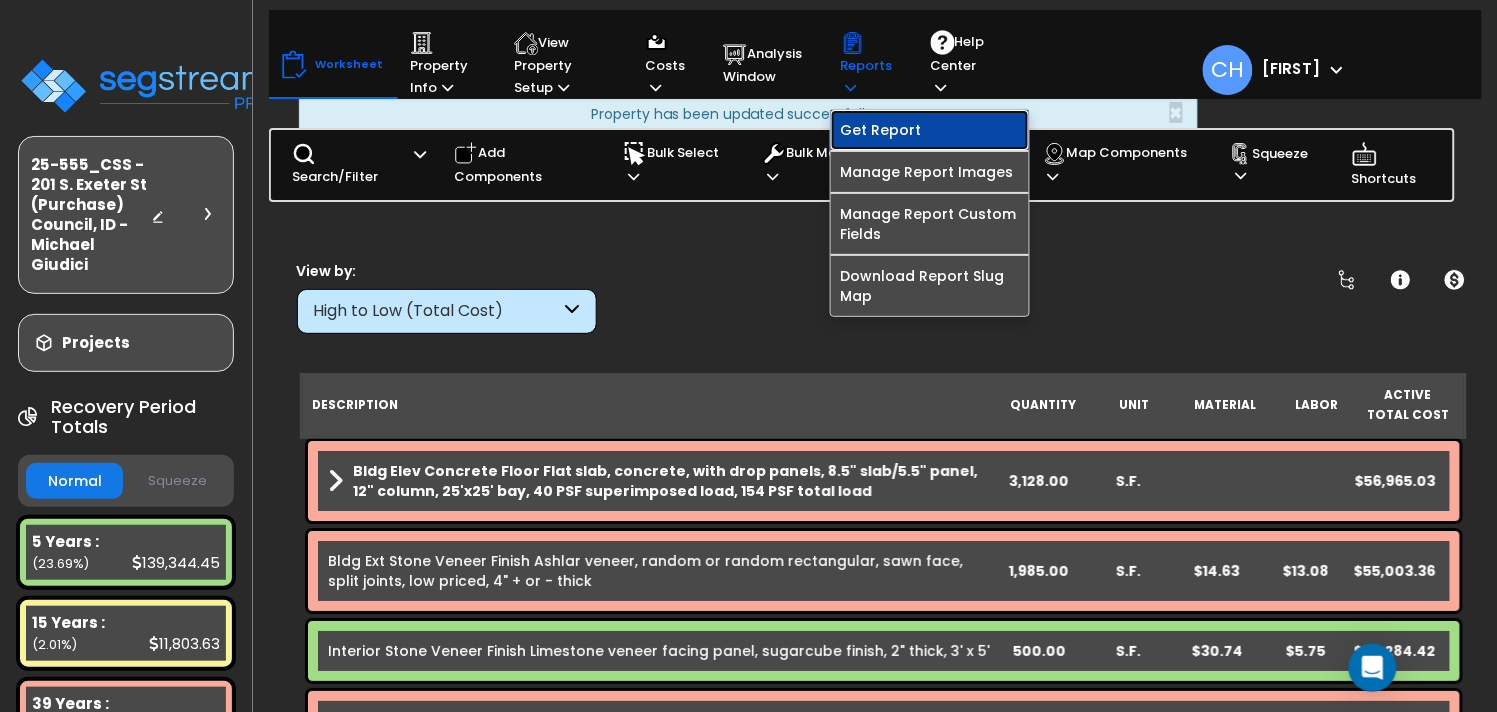 click on "Get Report" at bounding box center (930, 130) 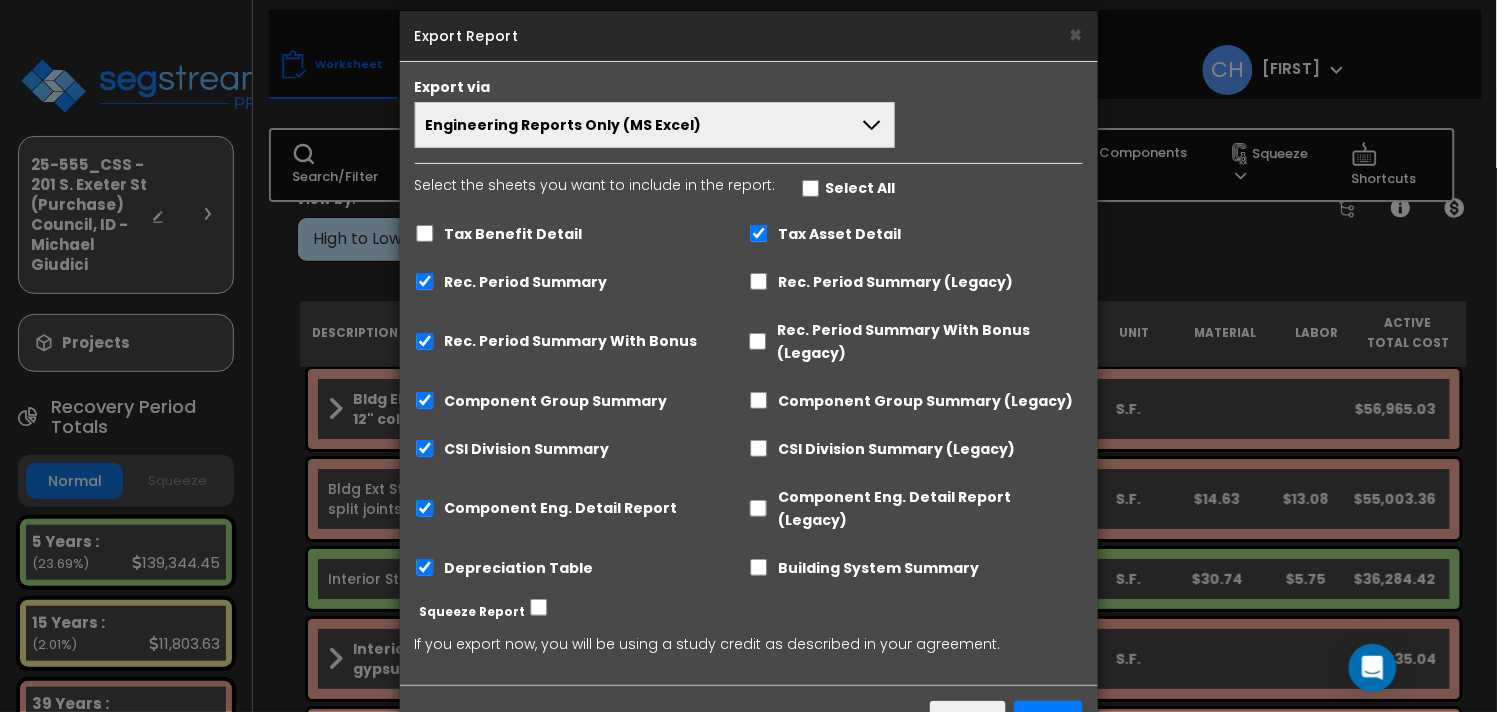 scroll, scrollTop: 67, scrollLeft: 0, axis: vertical 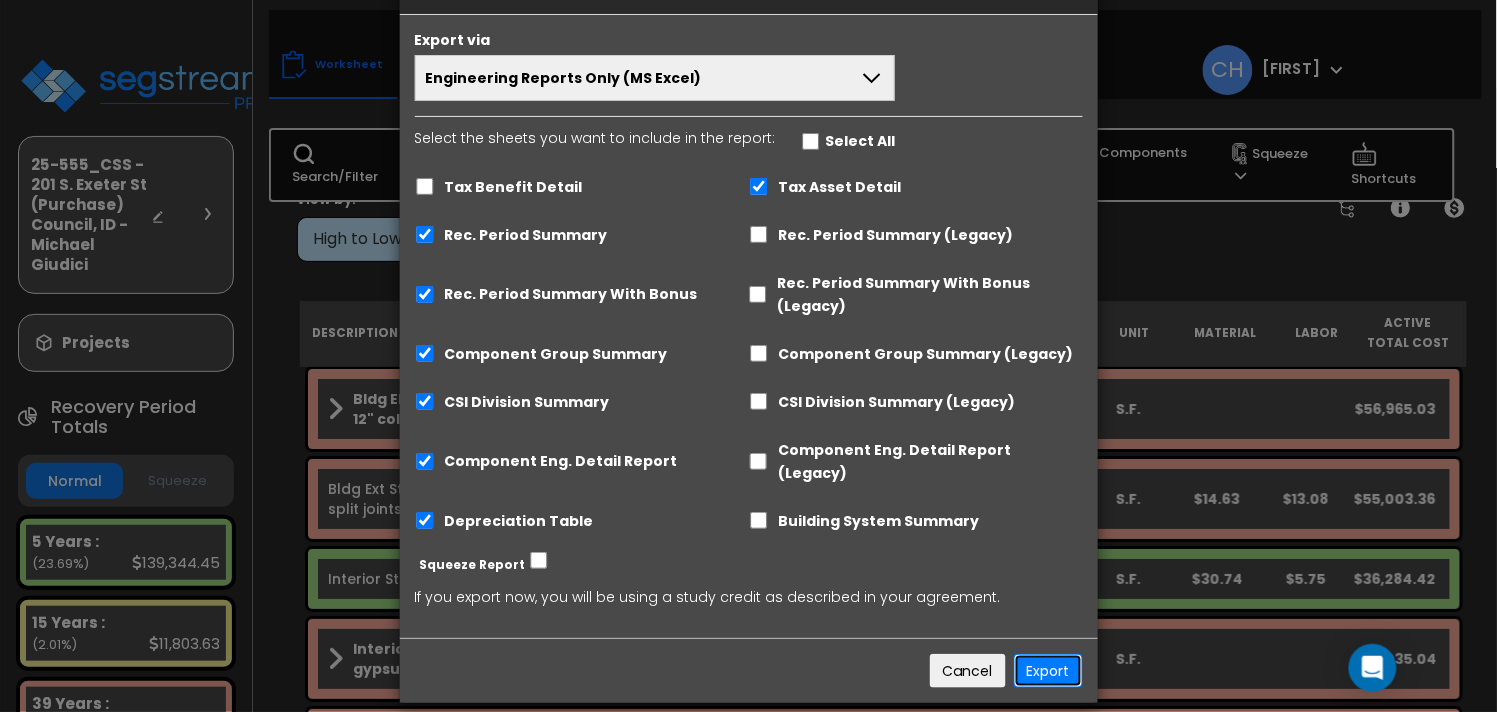 click on "Export" at bounding box center [1048, 671] 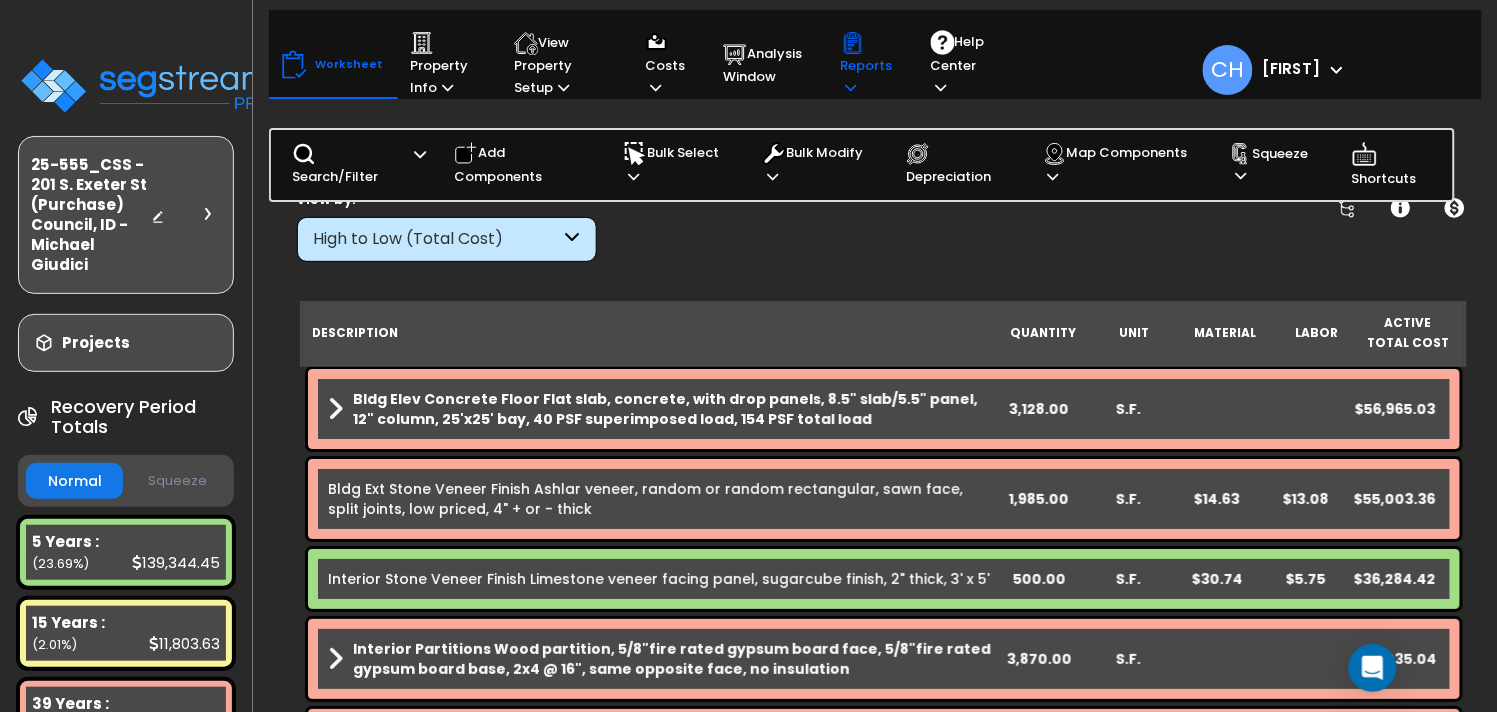 click on "Reports" at bounding box center [867, 65] 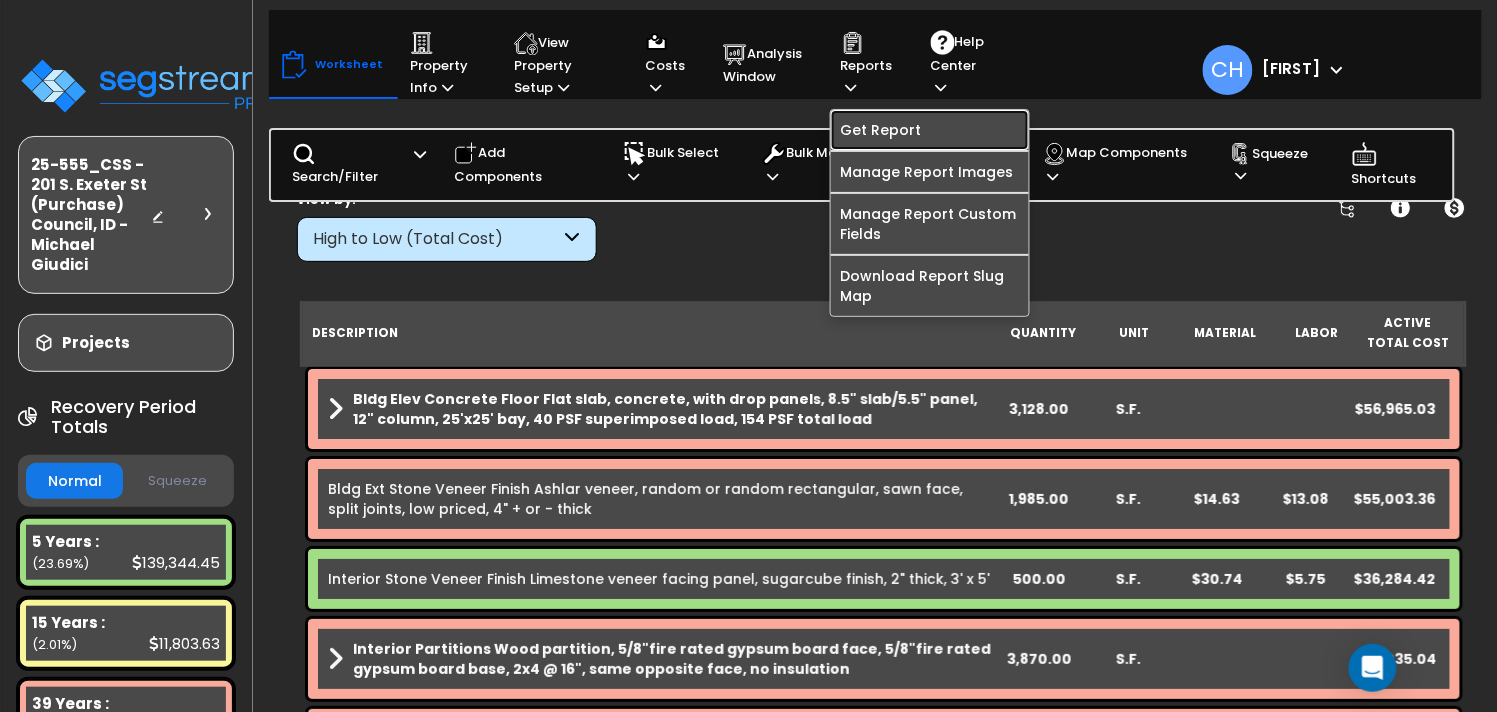 click on "Get Report" at bounding box center [930, 130] 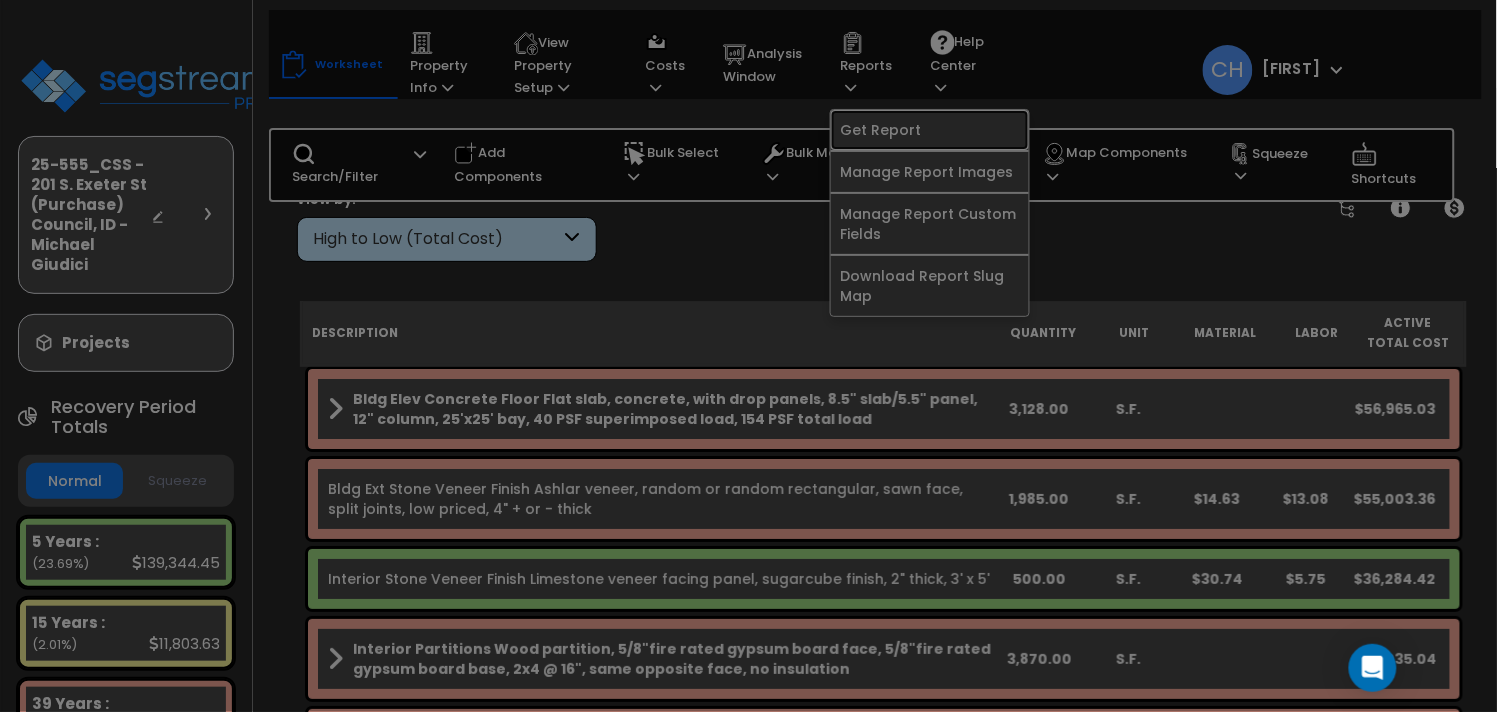 scroll, scrollTop: 0, scrollLeft: 0, axis: both 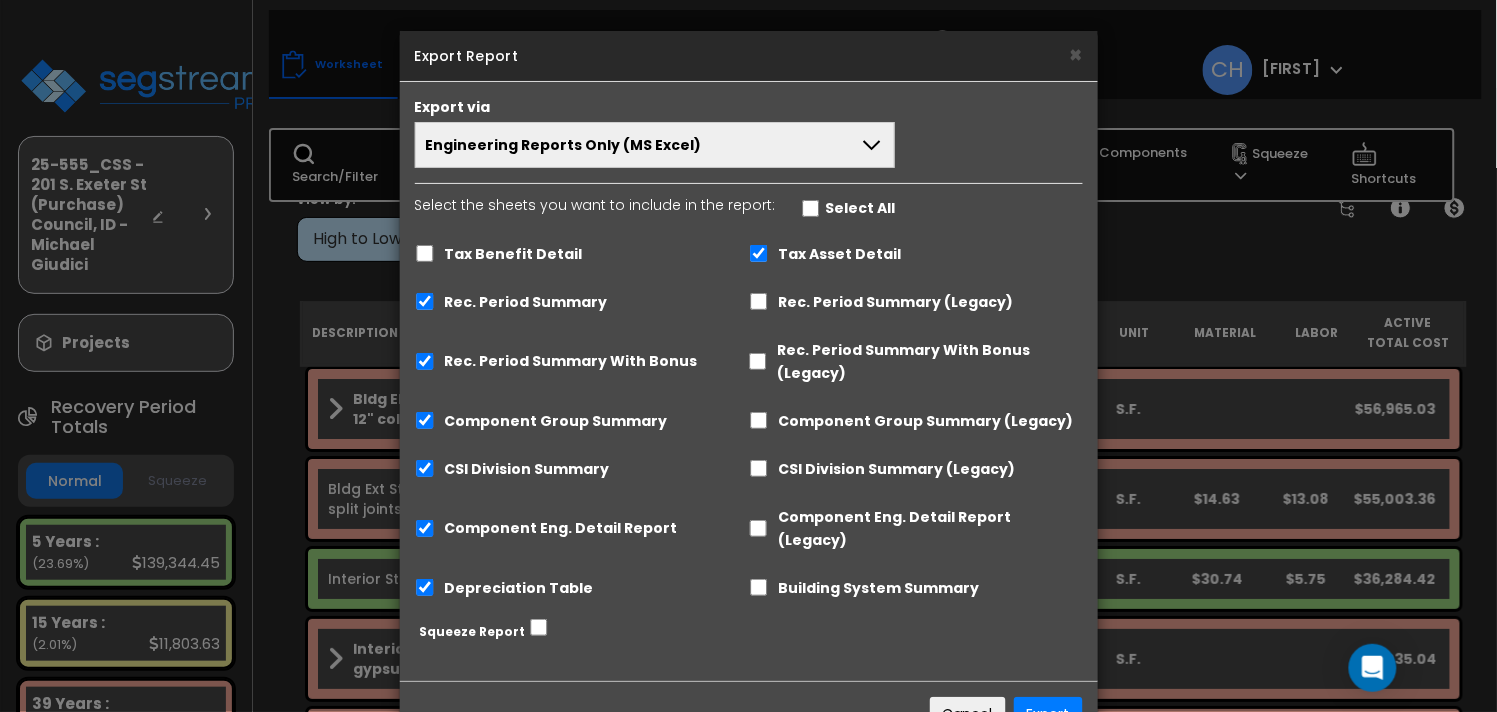 click on "Engineering Reports Only (MS Excel)" at bounding box center (655, 145) 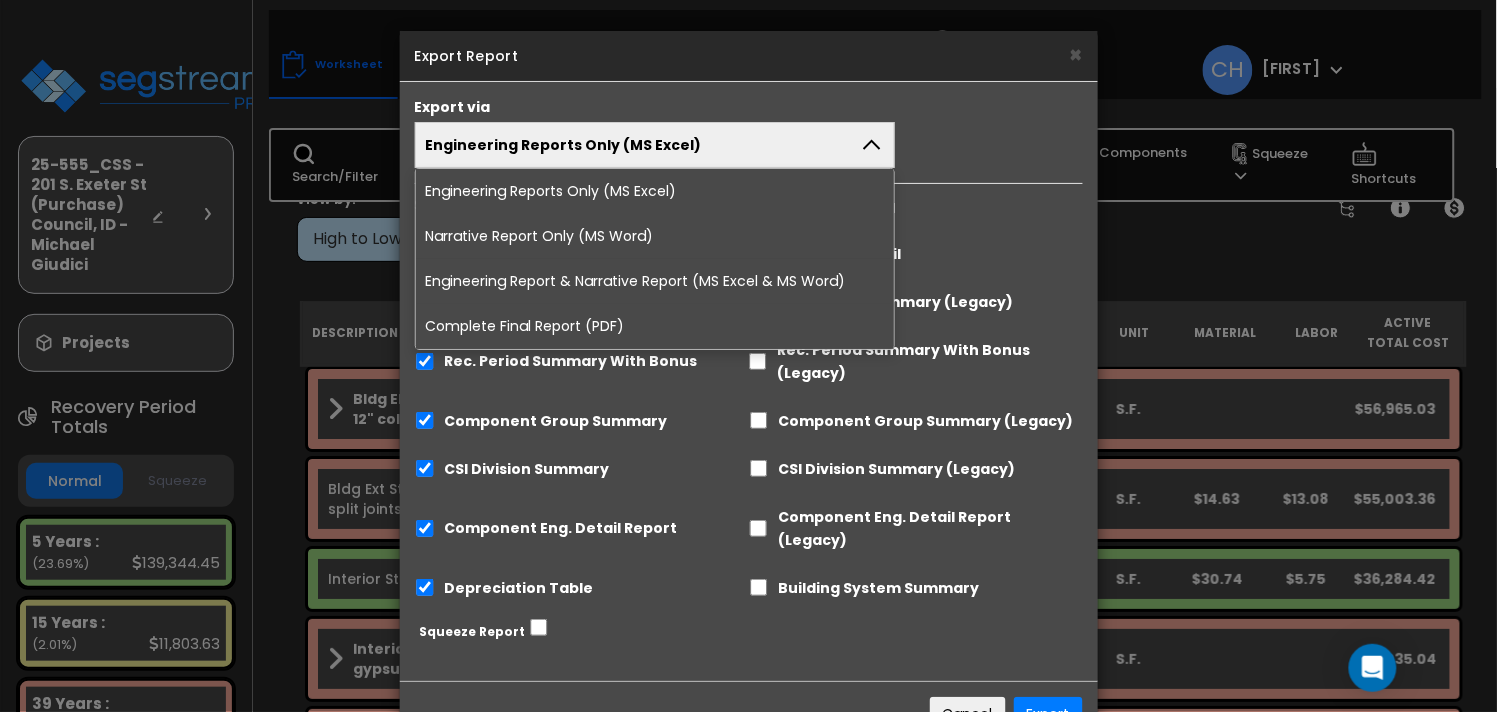 click on "Complete Final Report (PDF)" at bounding box center (655, 326) 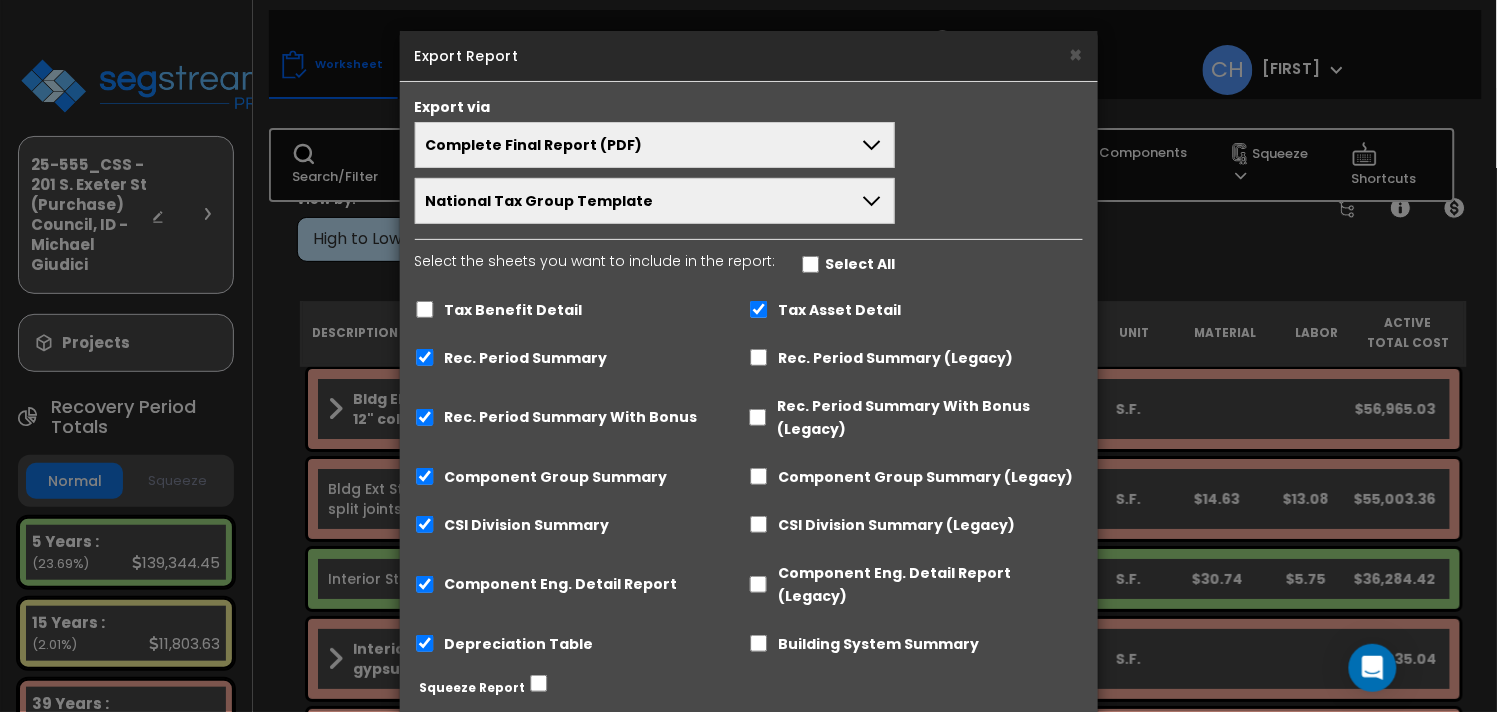 click on "National Tax Group Template" at bounding box center (655, 201) 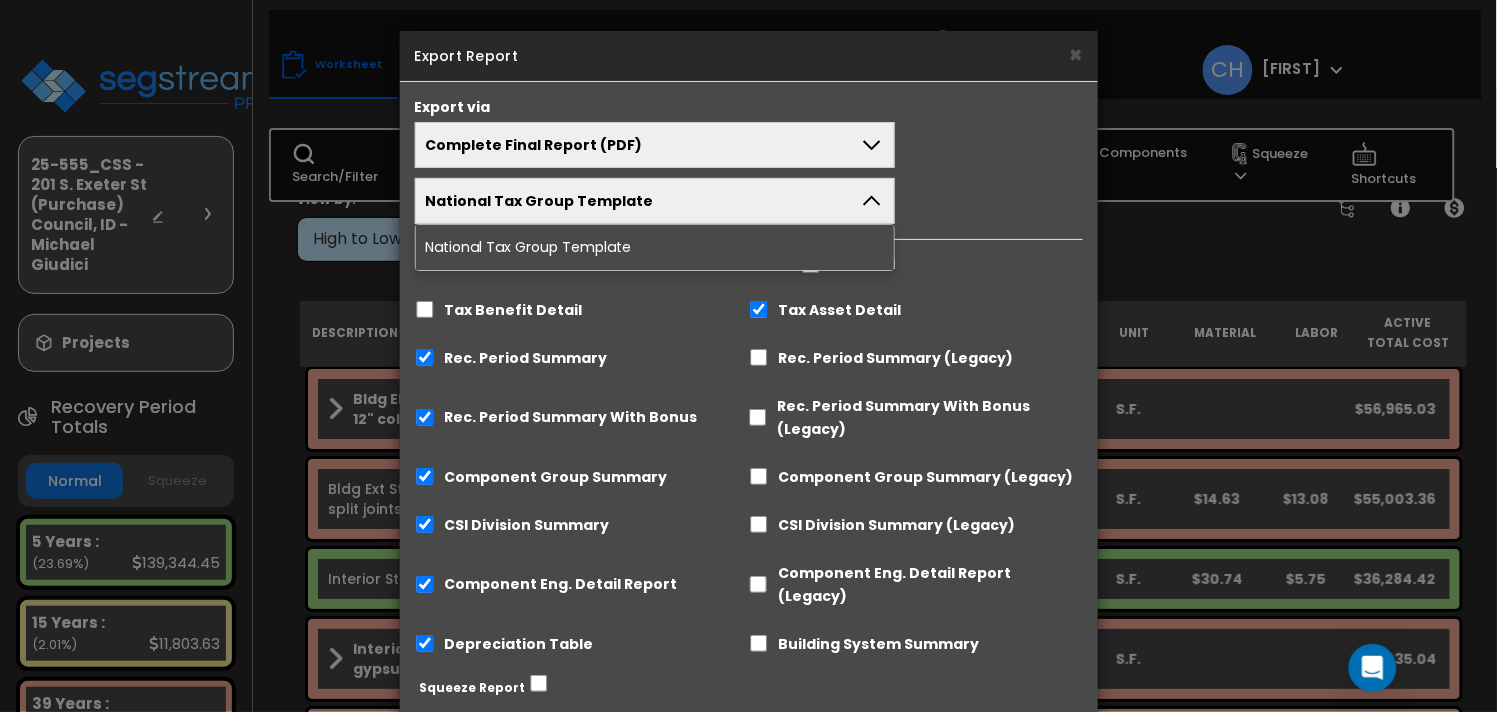 click on "Complete Final Report (PDF)
Engineering Reports Only (MS Excel)
Narrative Report Only (MS Word)
Engineering Report & Narrative Report (MS Excel & MS Word)
Complete Final Report (PDF)
National Tax Group Template
National Tax Group Template" at bounding box center [749, 173] 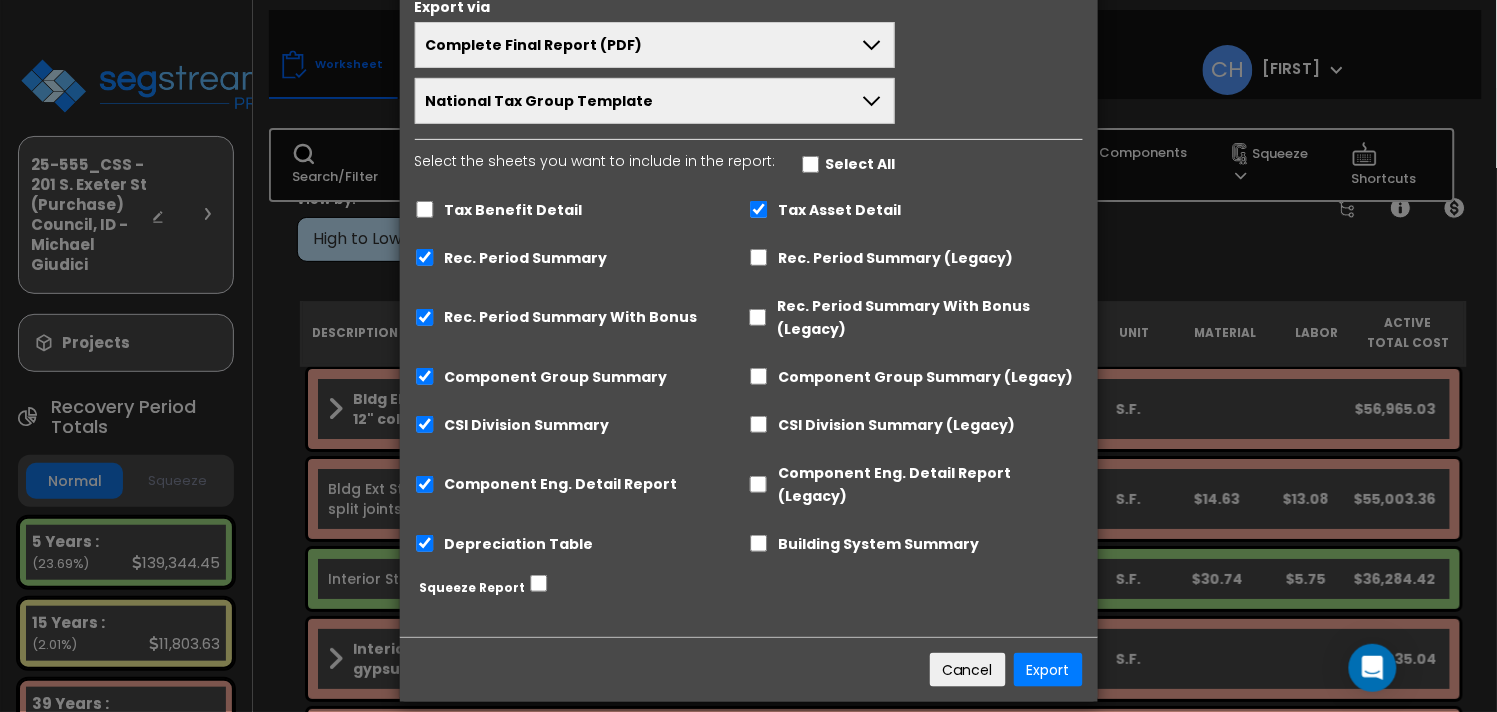 scroll, scrollTop: 100, scrollLeft: 0, axis: vertical 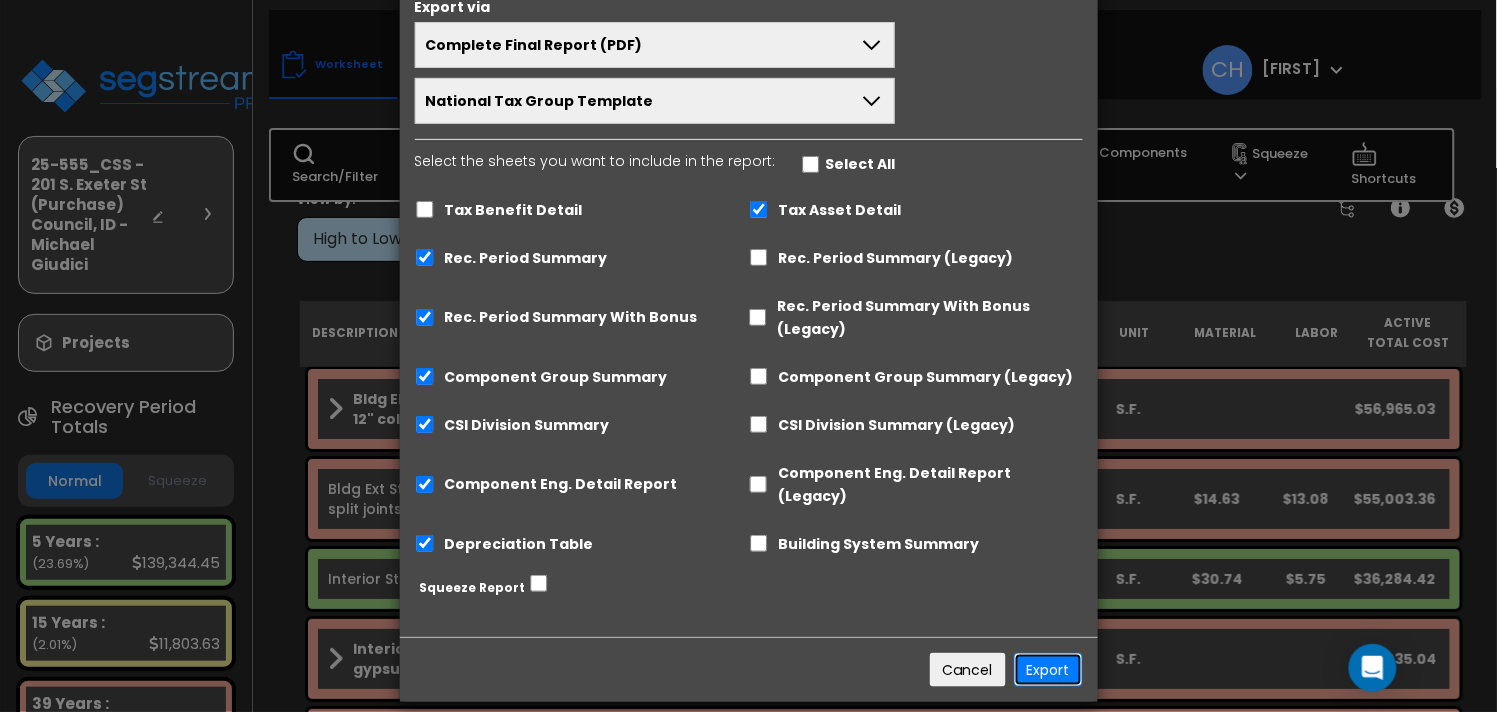 click on "Export" at bounding box center [1048, 670] 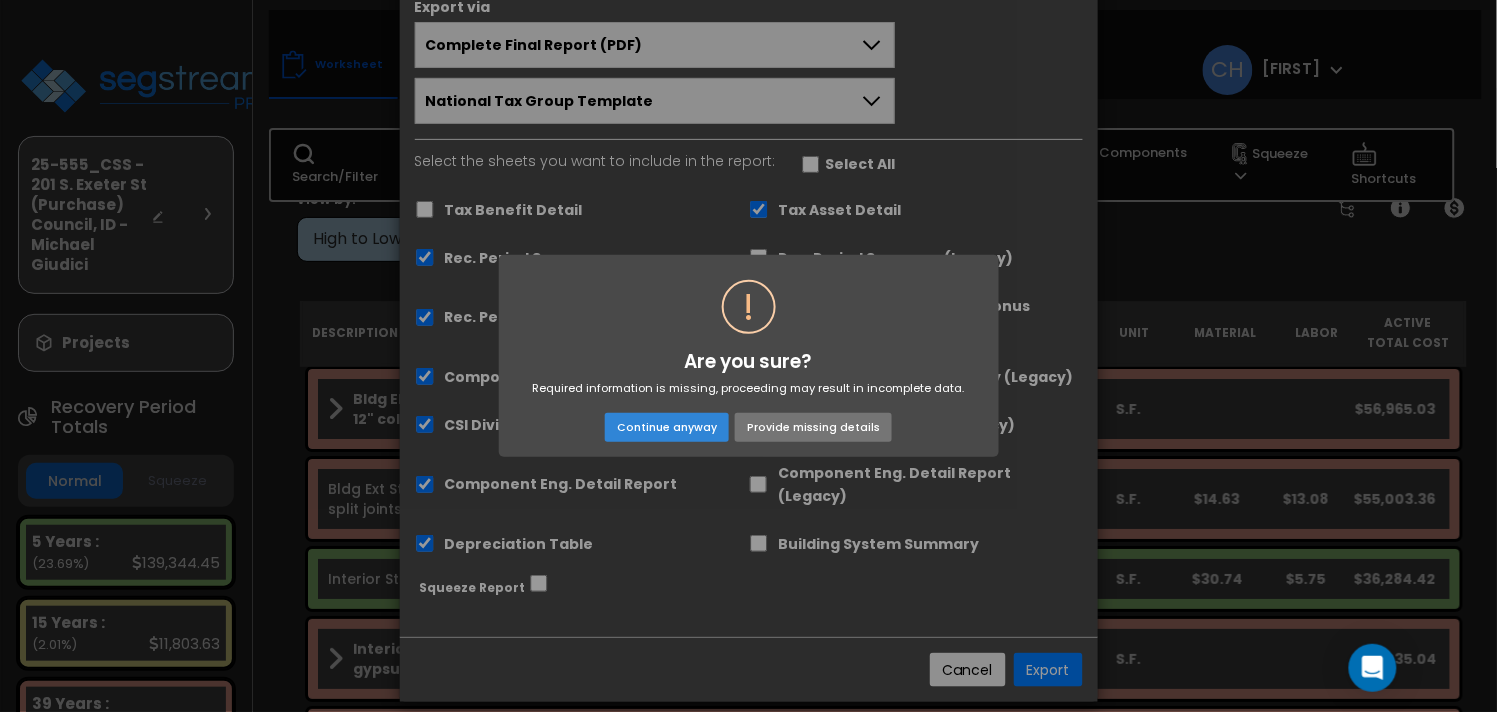 click on "Provide missing details" at bounding box center (813, 427) 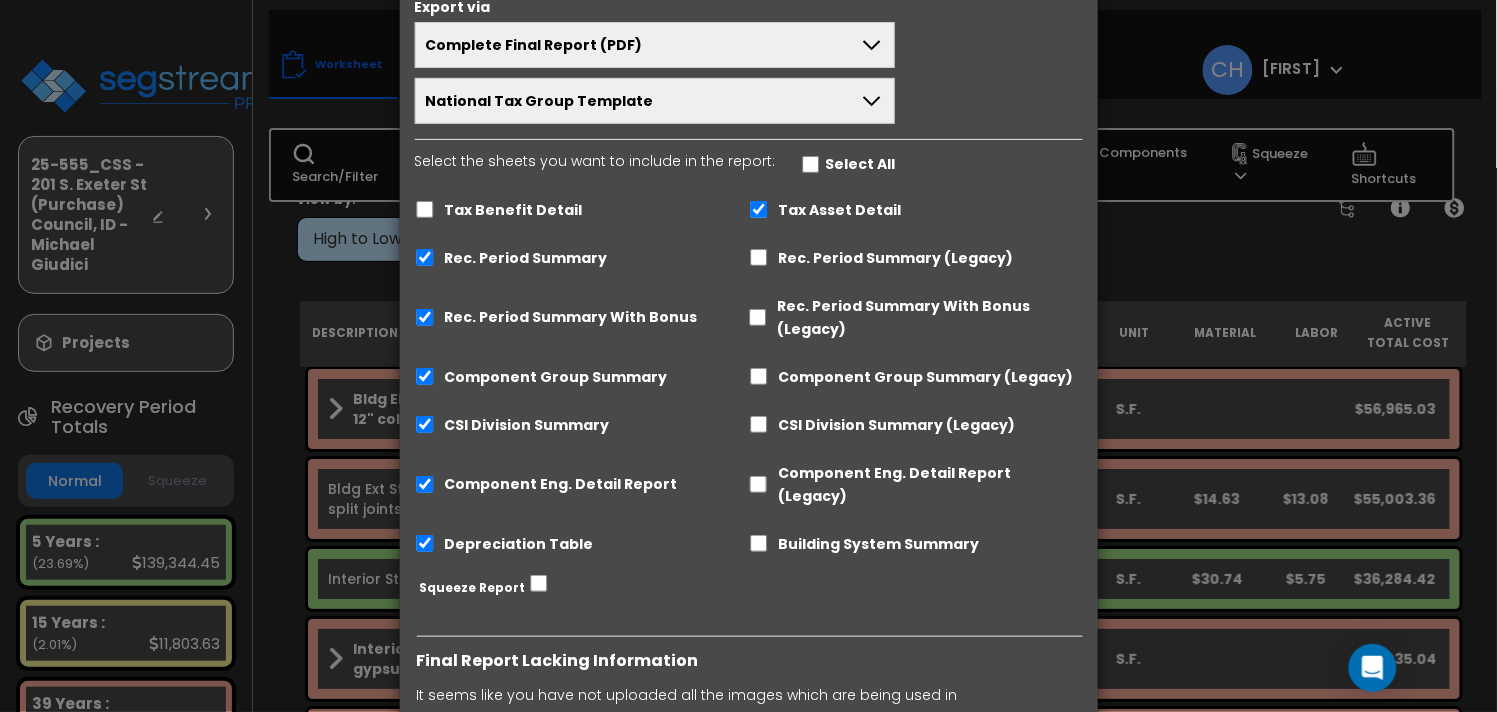 scroll, scrollTop: 527, scrollLeft: 0, axis: vertical 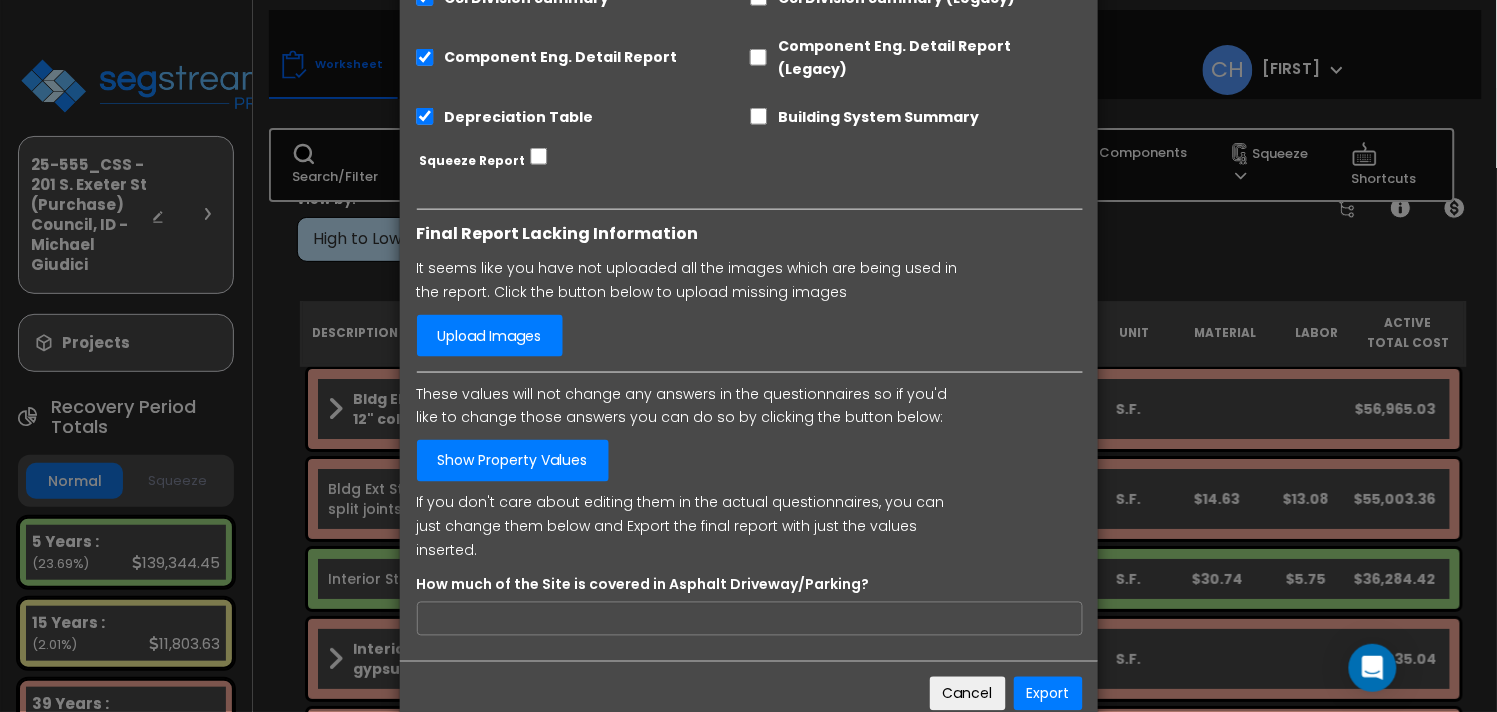 click on "Upload Images" at bounding box center (490, 336) 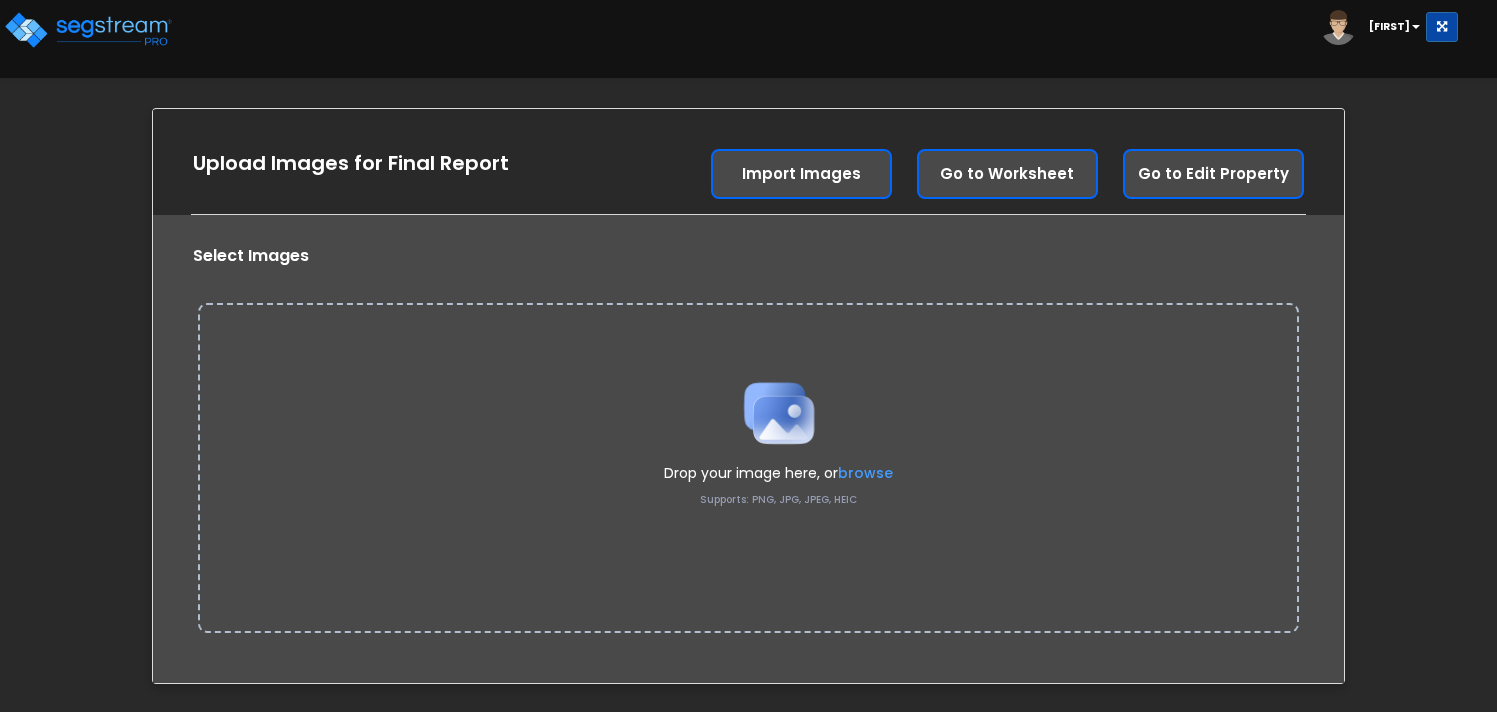 scroll, scrollTop: 0, scrollLeft: 0, axis: both 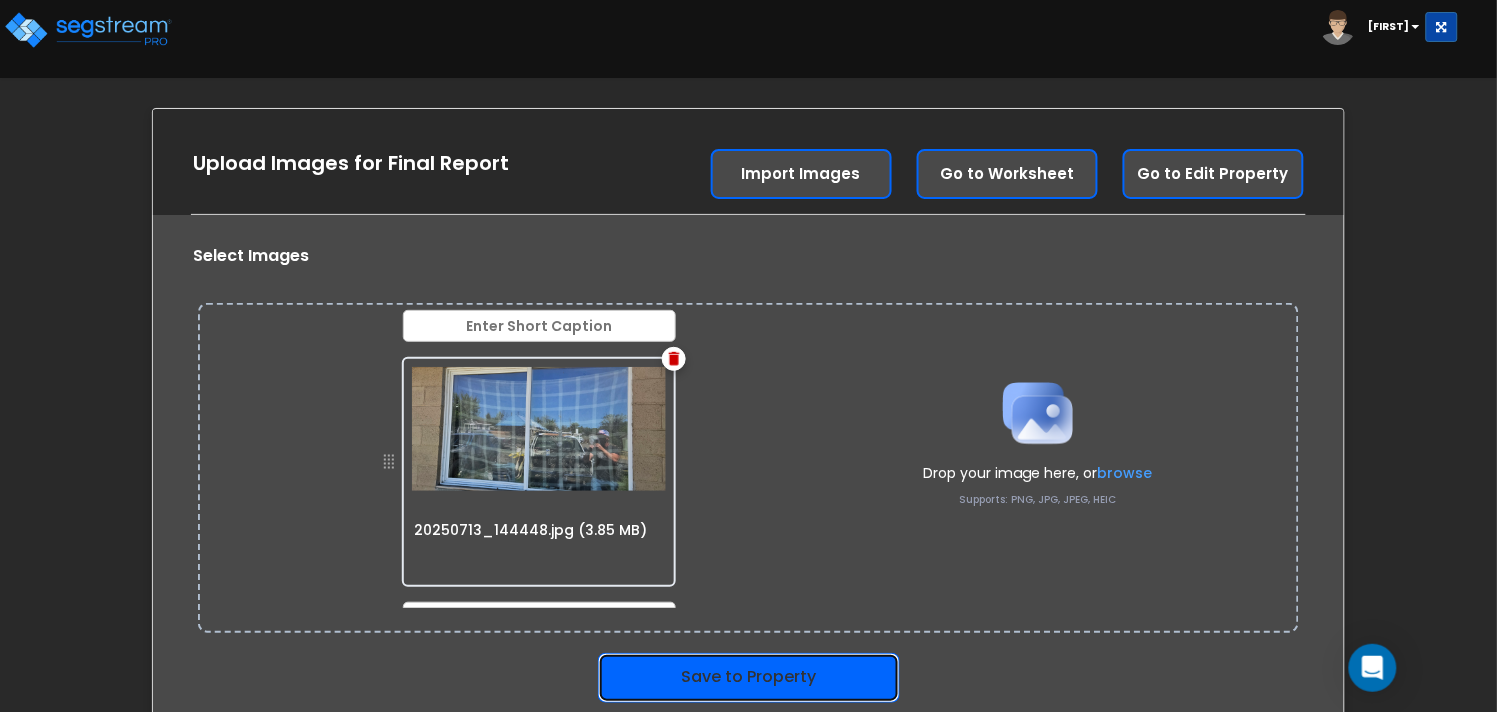 click on "Save to Property" at bounding box center [749, 678] 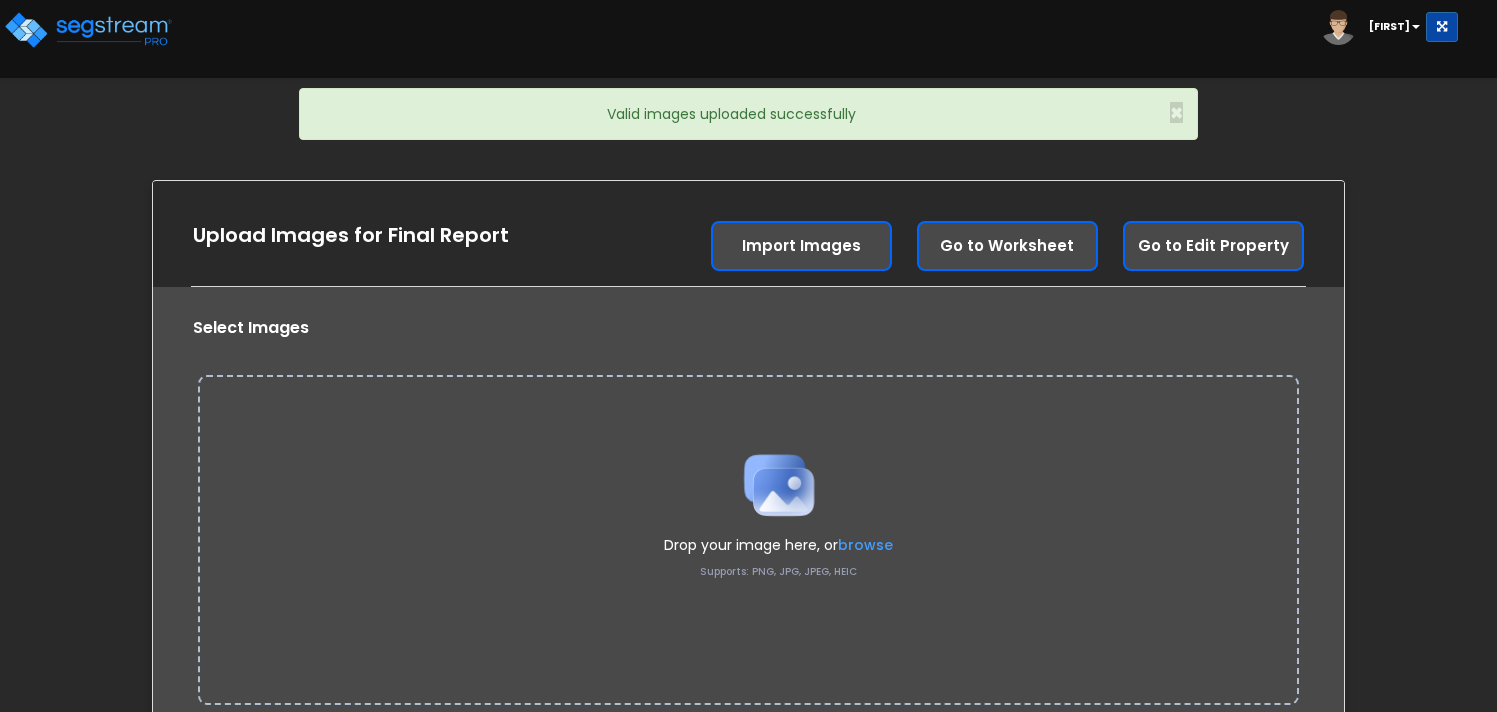 scroll, scrollTop: 0, scrollLeft: 0, axis: both 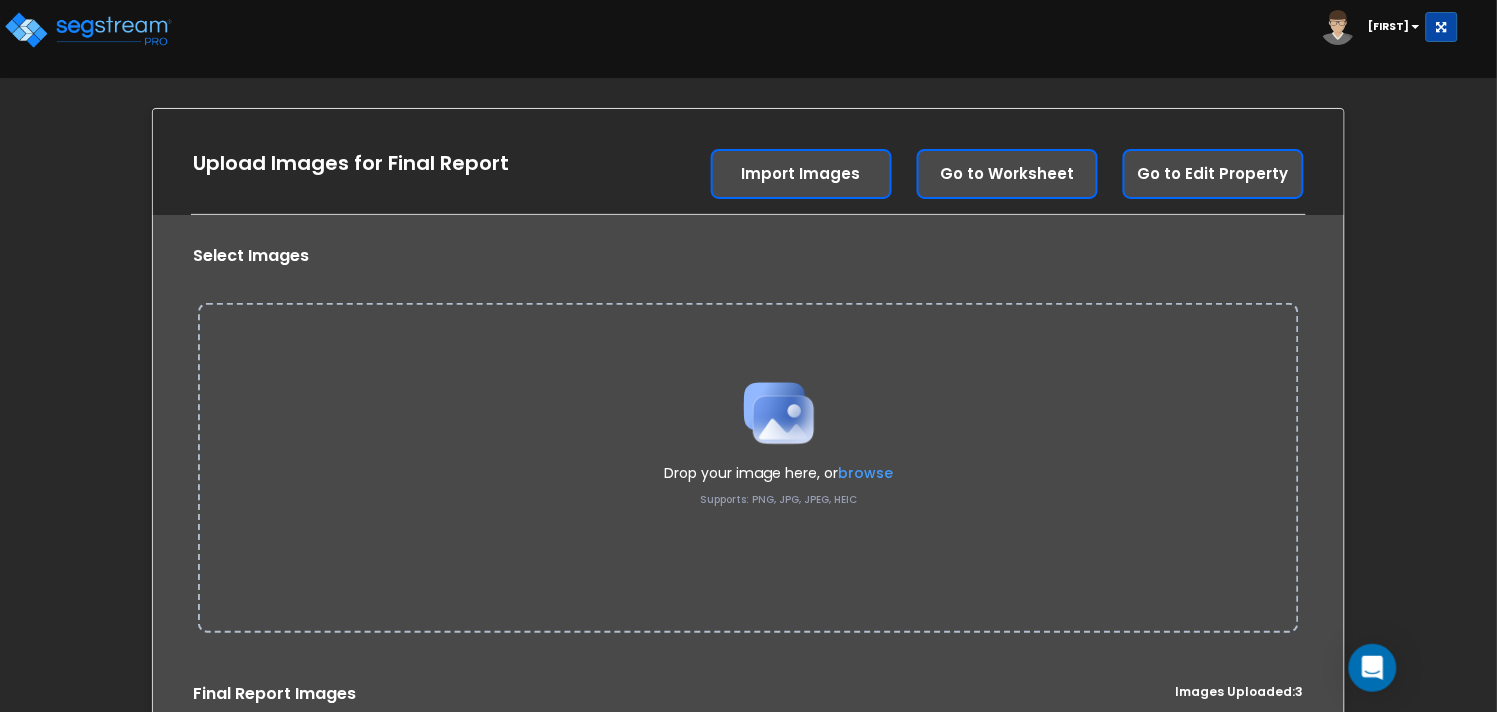 click on "Select Images
Drop your image here, or
browse
Supports: PNG, JPG, JPEG, HEIC
Save to Property
3" at bounding box center (748, 638) 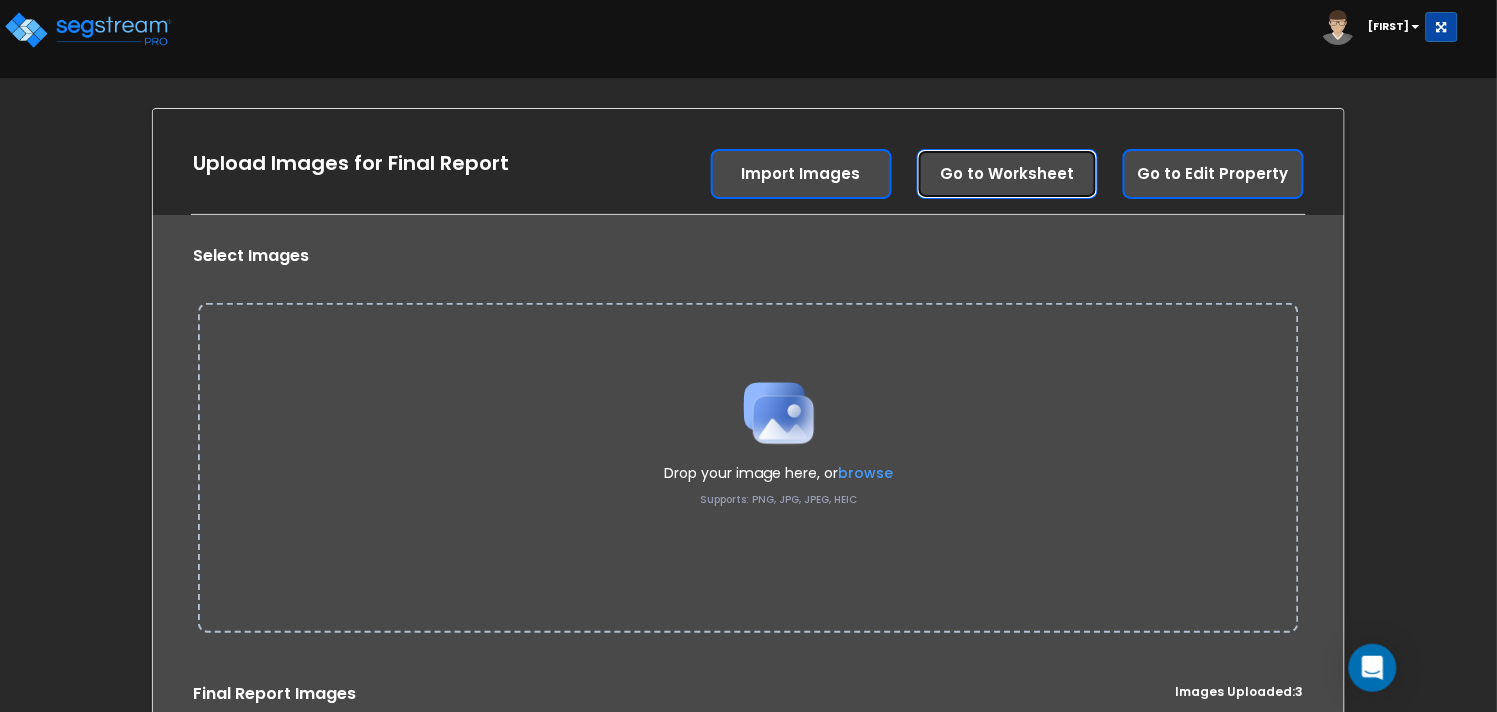 click on "Go to Worksheet" at bounding box center [1007, 174] 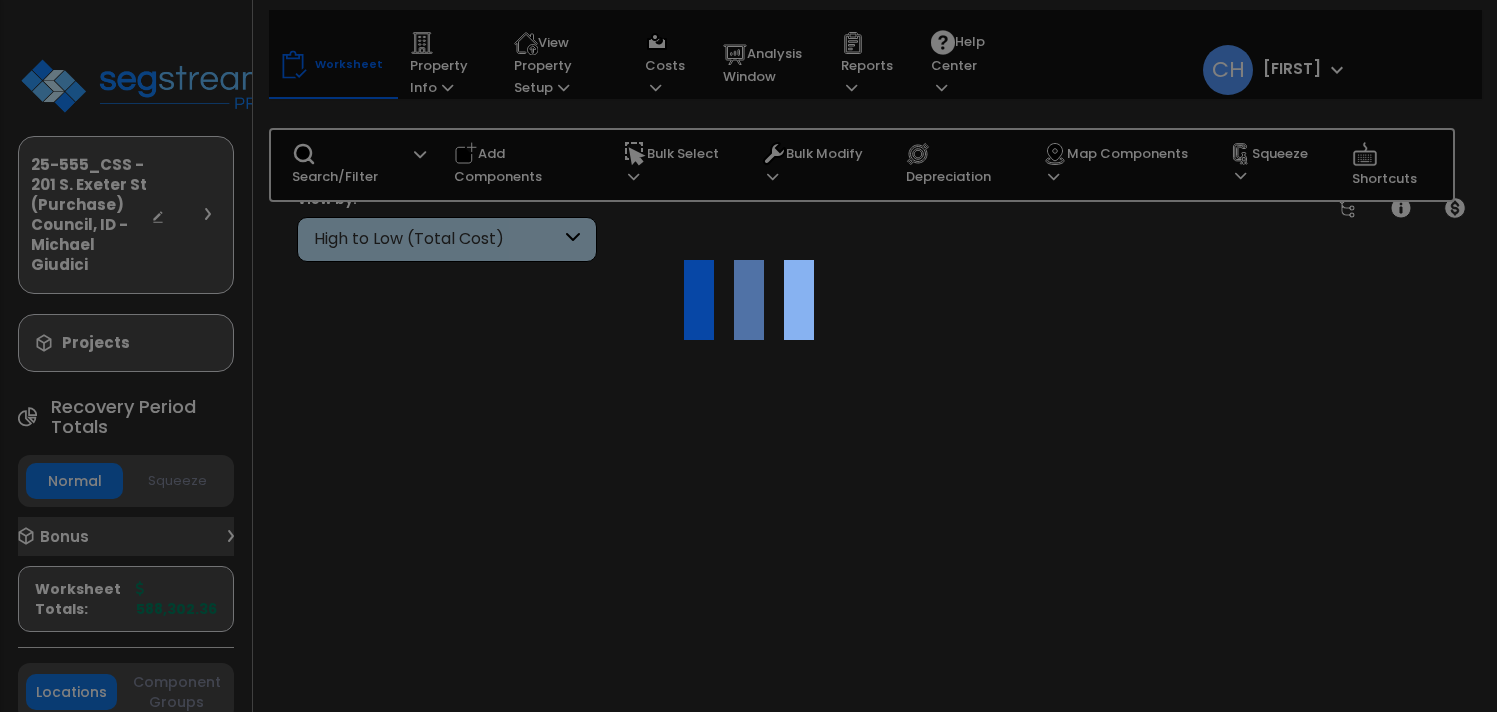 scroll, scrollTop: 0, scrollLeft: 0, axis: both 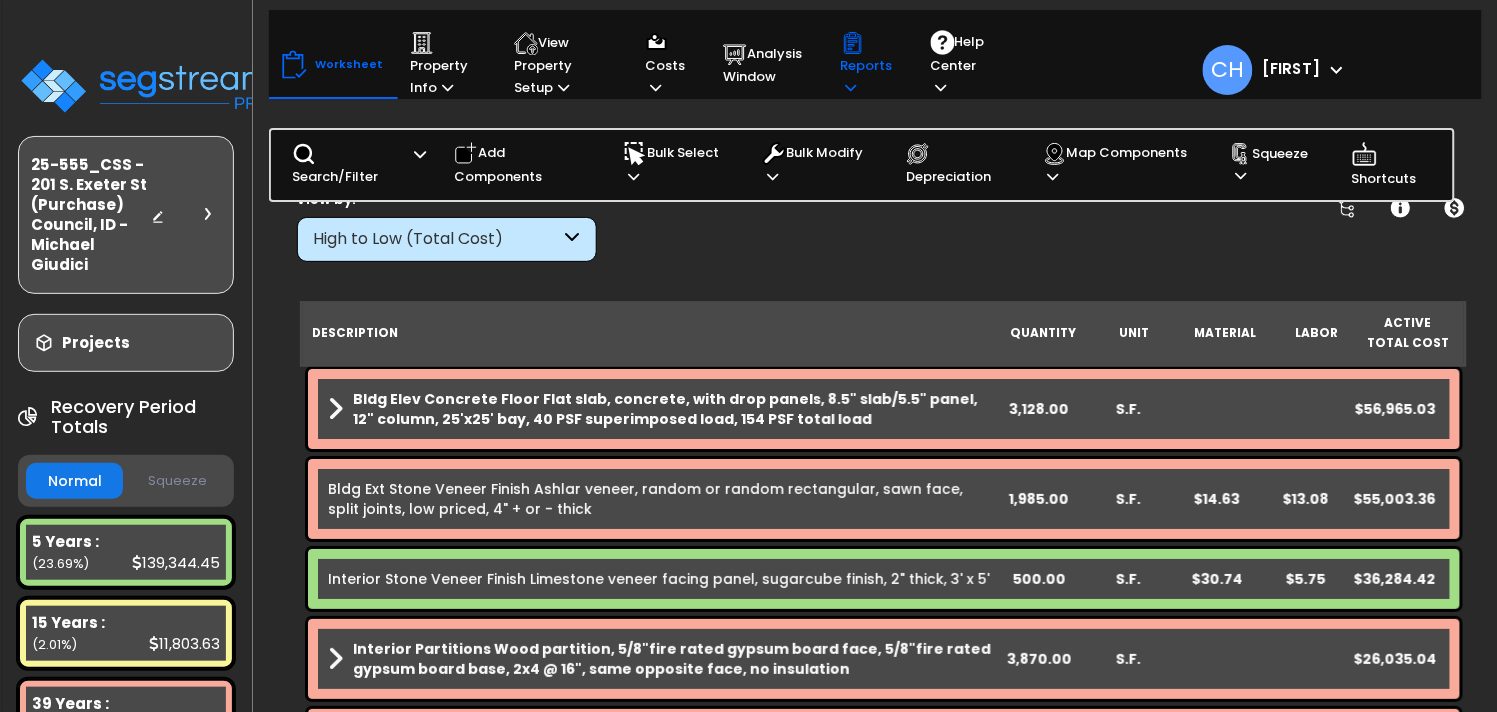 click on "Reports" at bounding box center (867, 65) 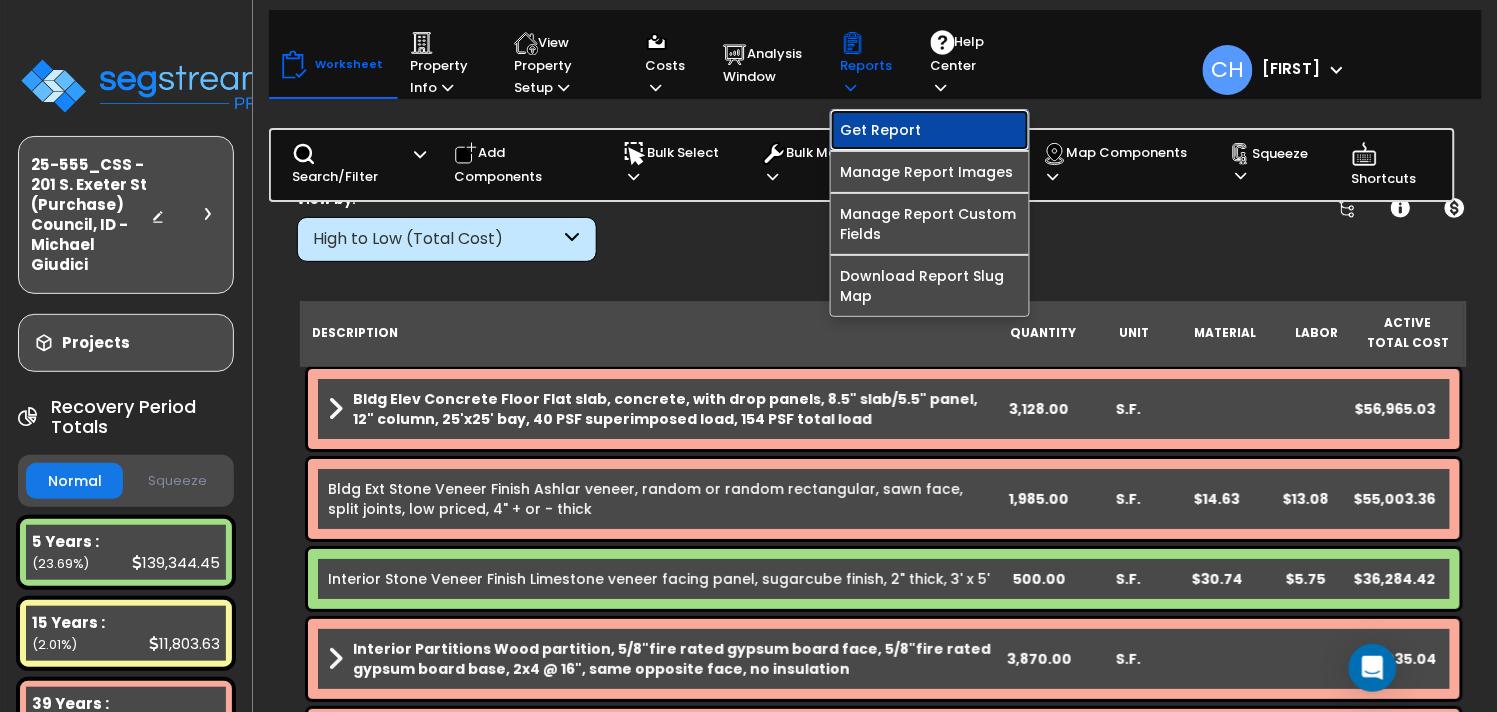 click on "Get Report" at bounding box center [930, 130] 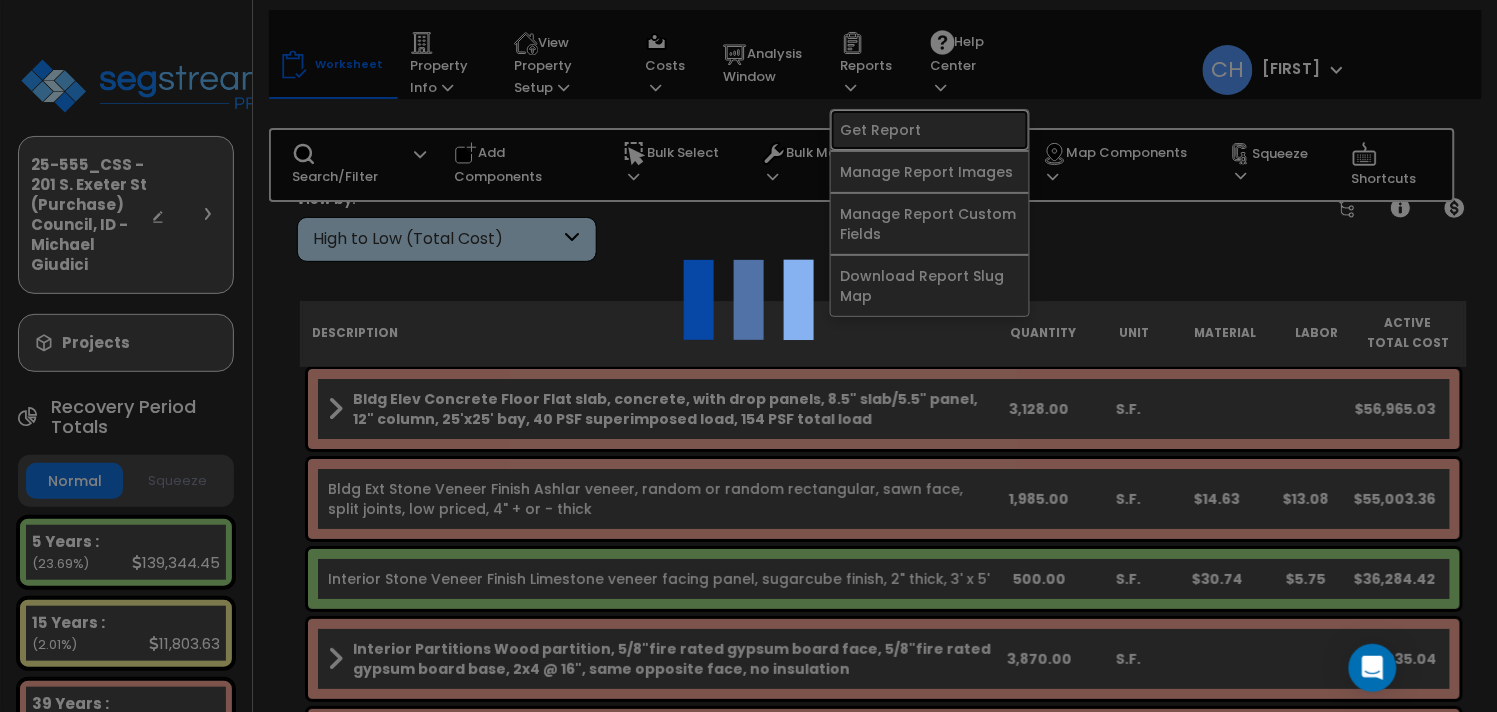 scroll, scrollTop: 14, scrollLeft: 0, axis: vertical 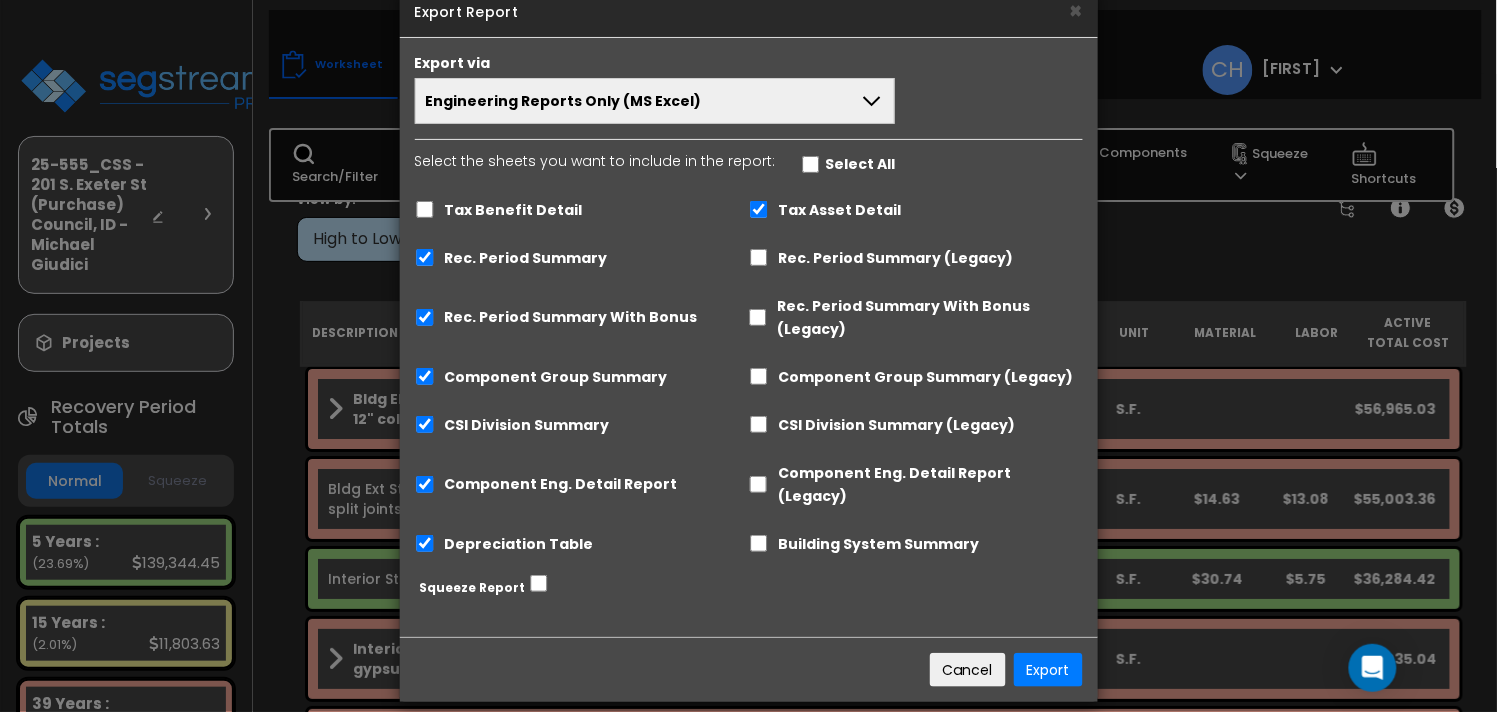 click on "Engineering Reports Only (MS Excel)" at bounding box center [655, 101] 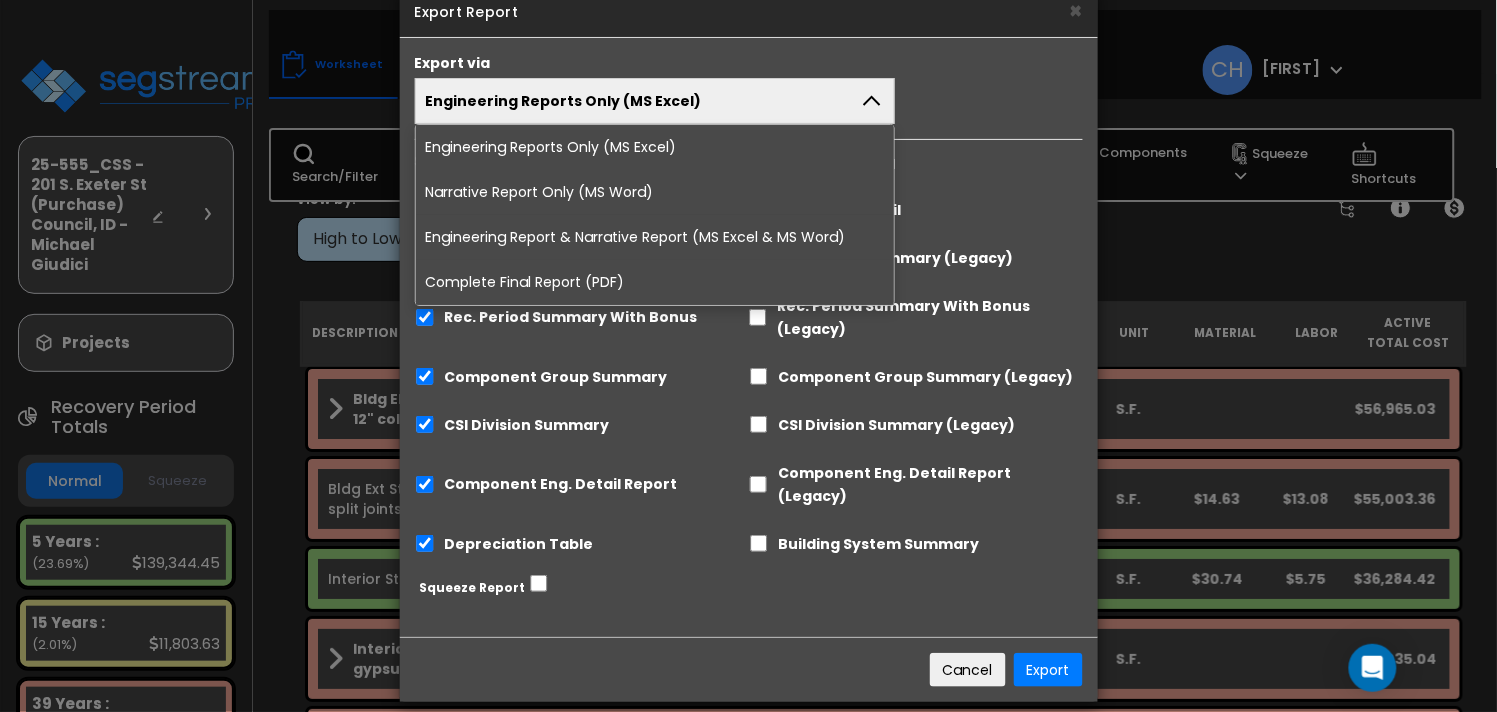 click on "Complete Final Report (PDF)" at bounding box center (655, 282) 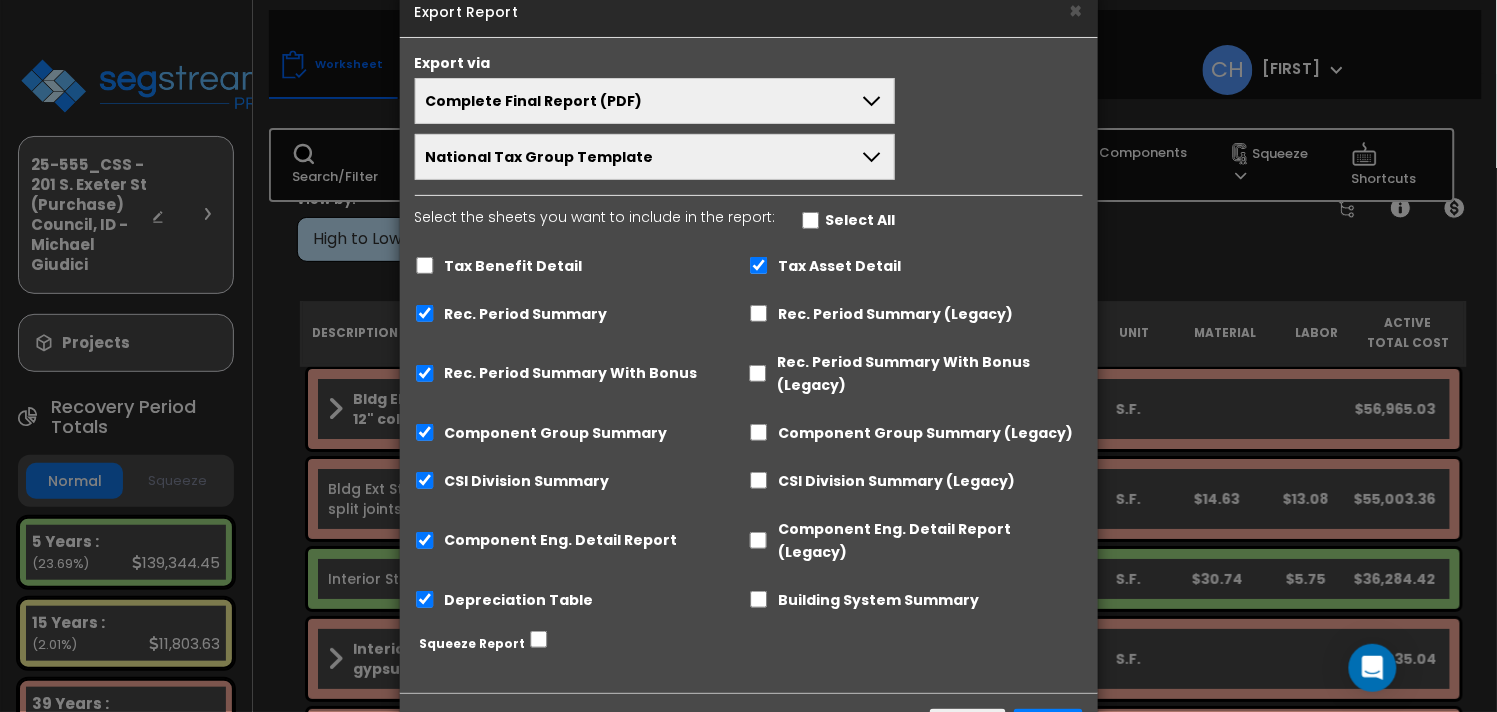 scroll, scrollTop: 100, scrollLeft: 0, axis: vertical 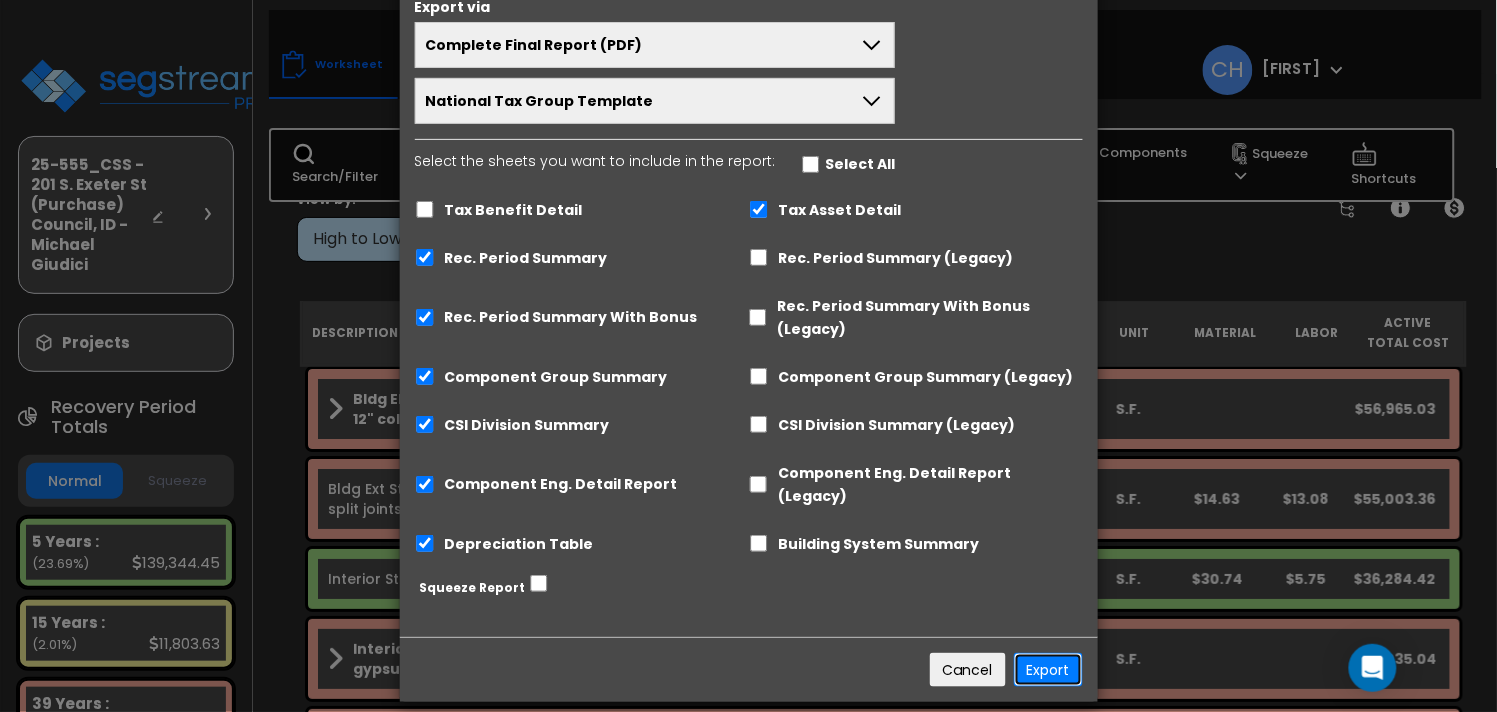 click on "Export" at bounding box center [1048, 670] 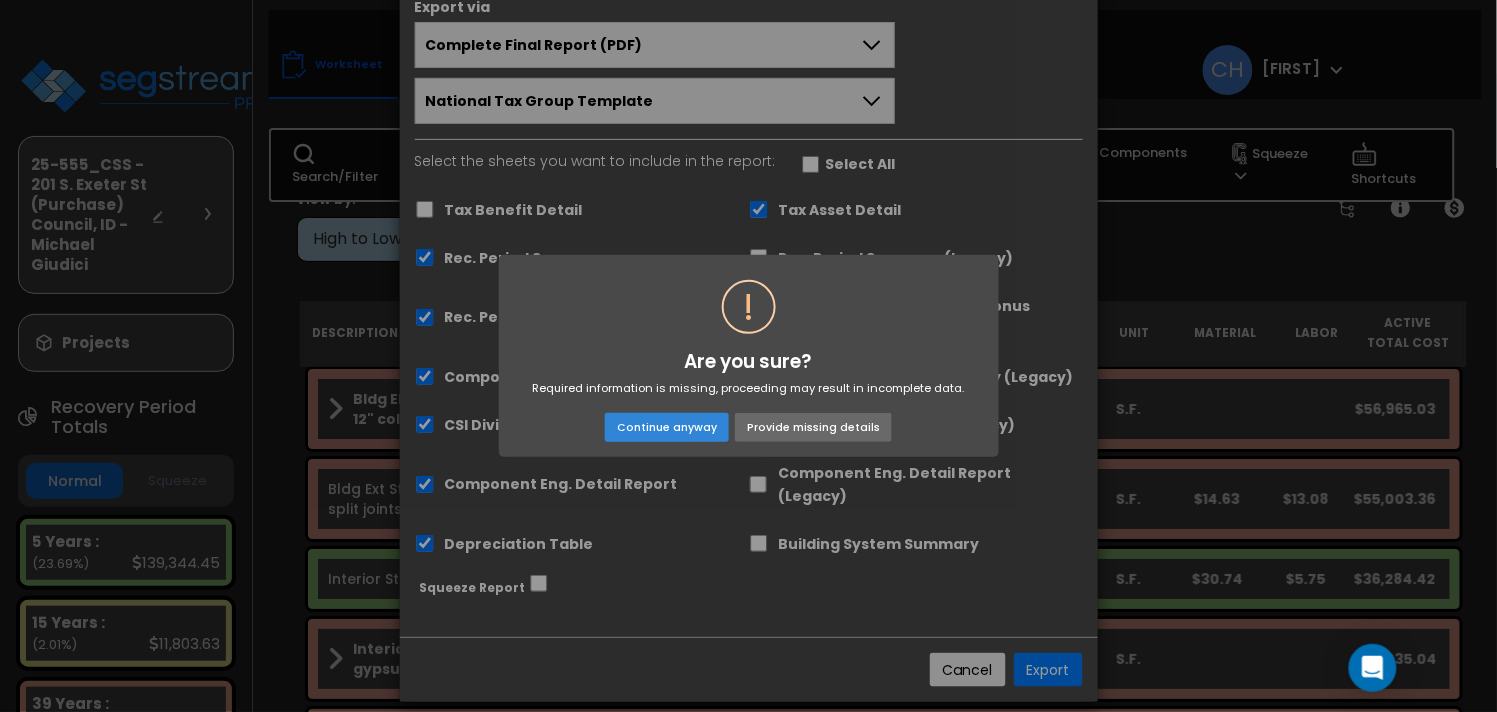 click on "Provide missing details" at bounding box center [813, 427] 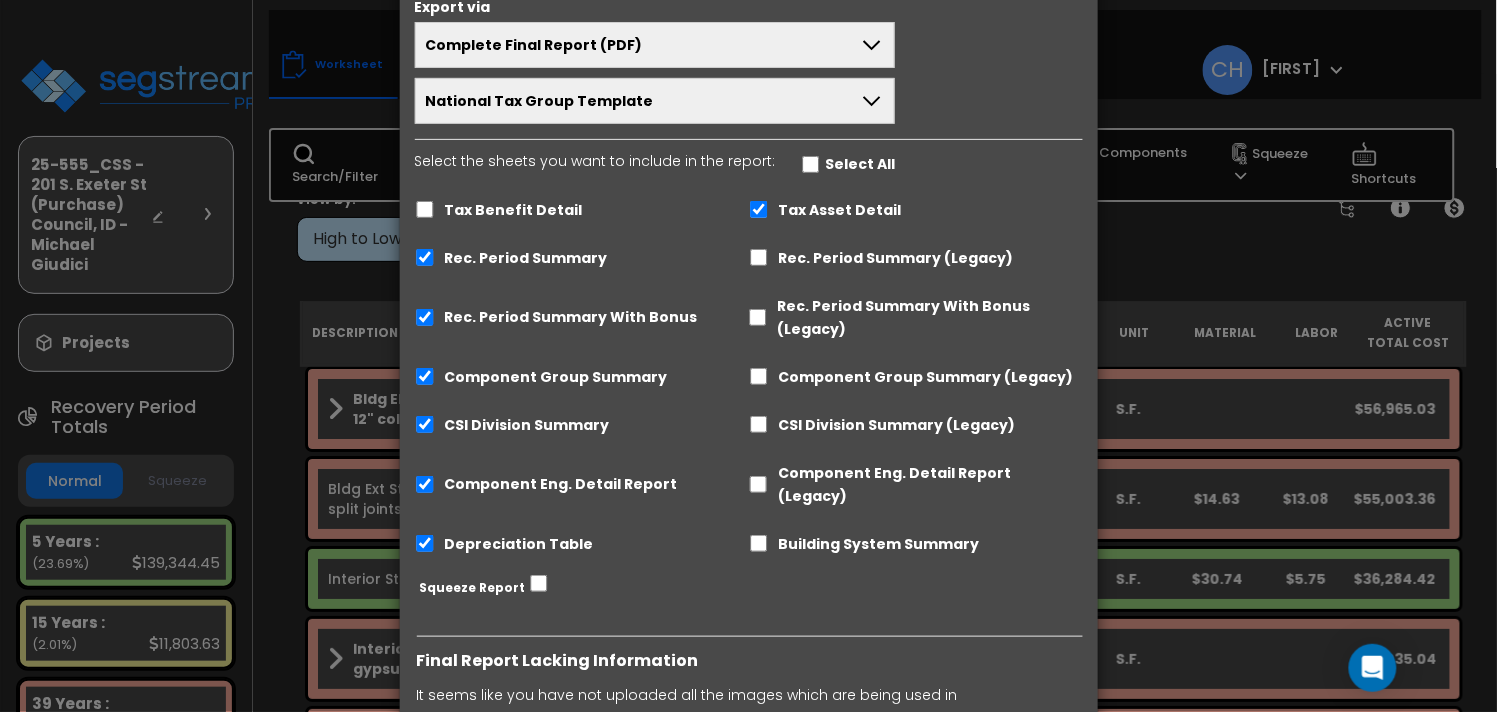 scroll, scrollTop: 527, scrollLeft: 0, axis: vertical 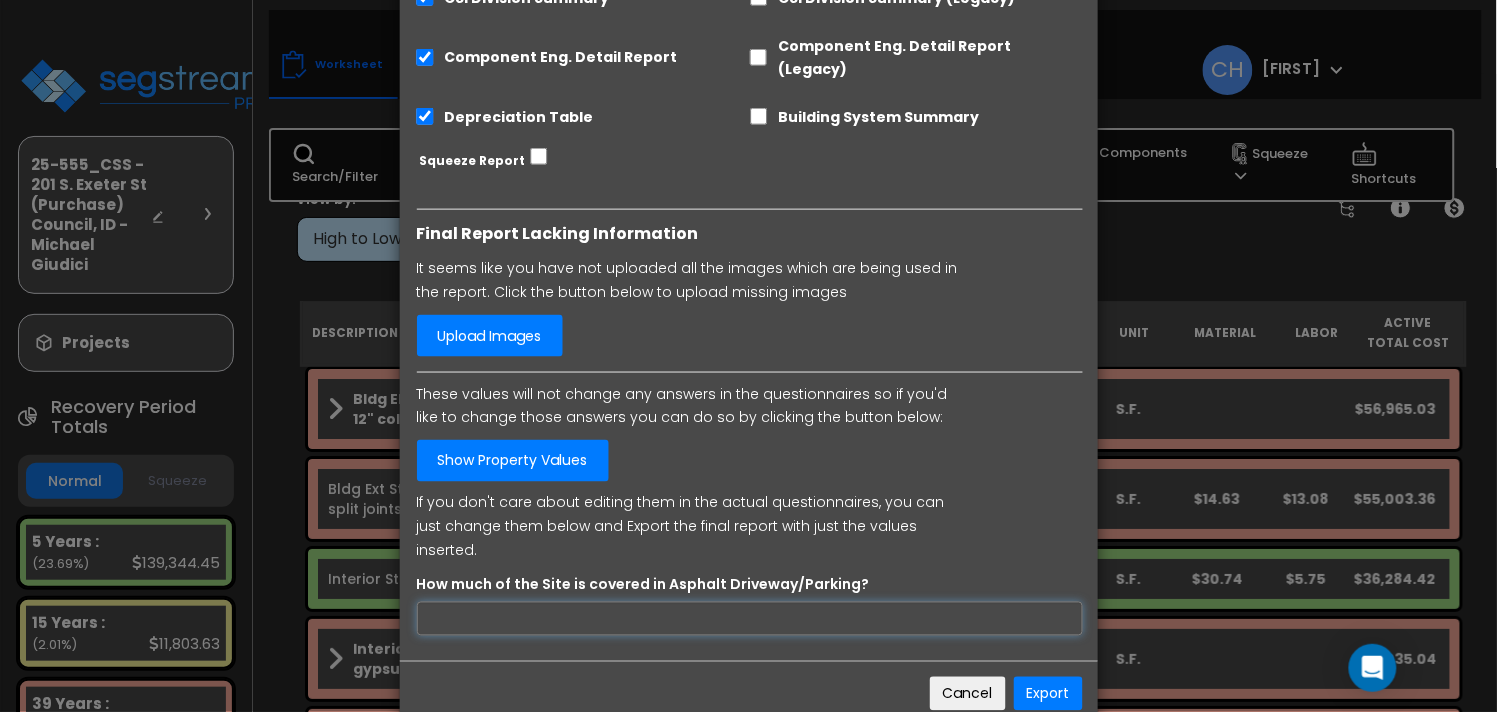click on "How much of the Site is covered in Asphalt Driveway/Parking?" at bounding box center [750, 619] 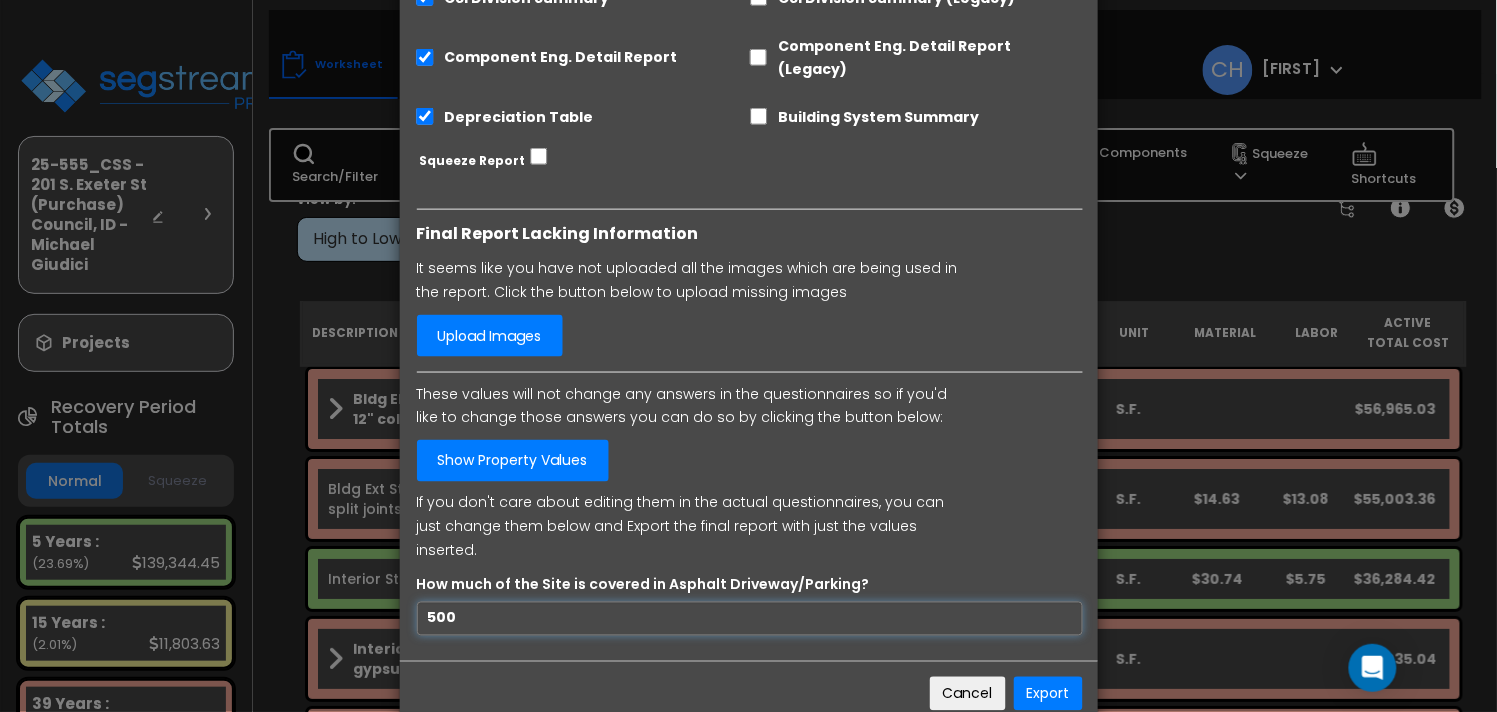 type on "500" 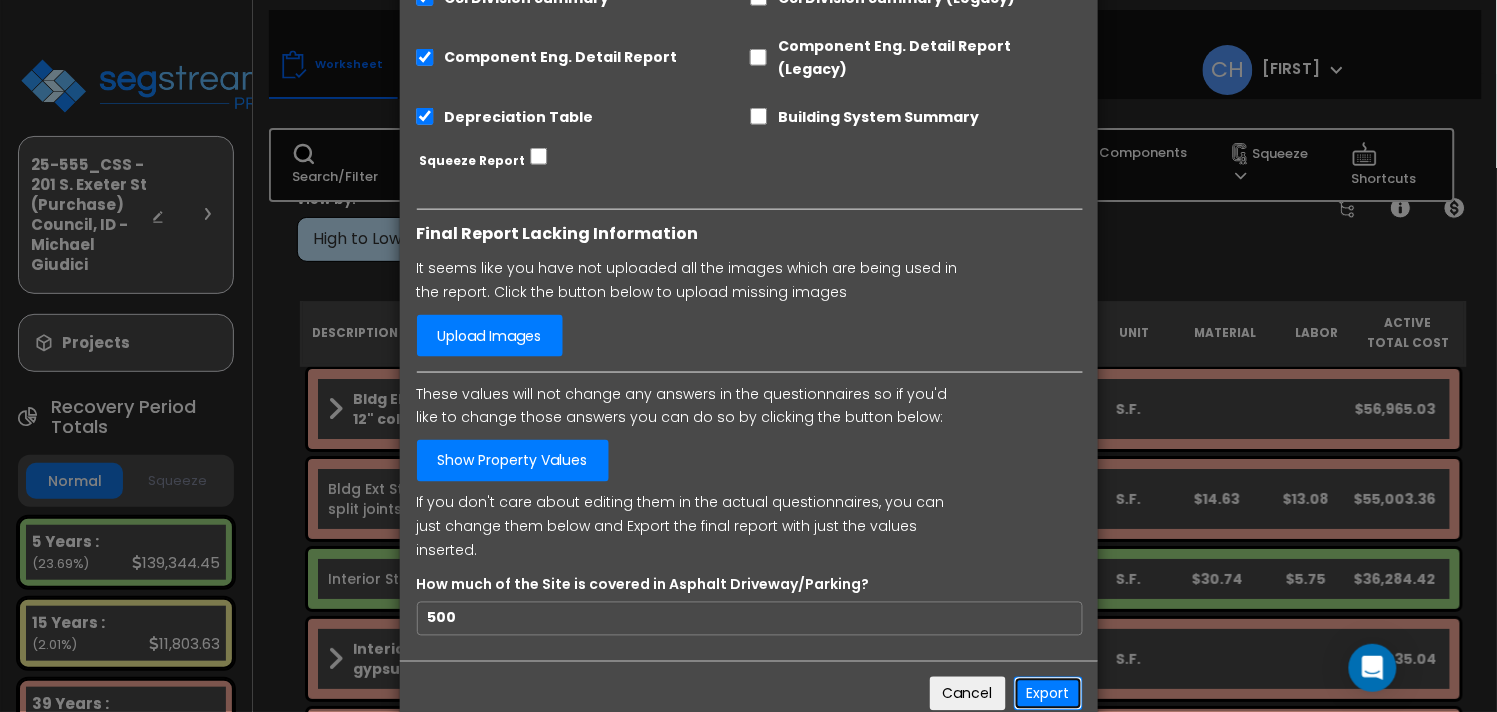 click on "Export" at bounding box center [1048, 694] 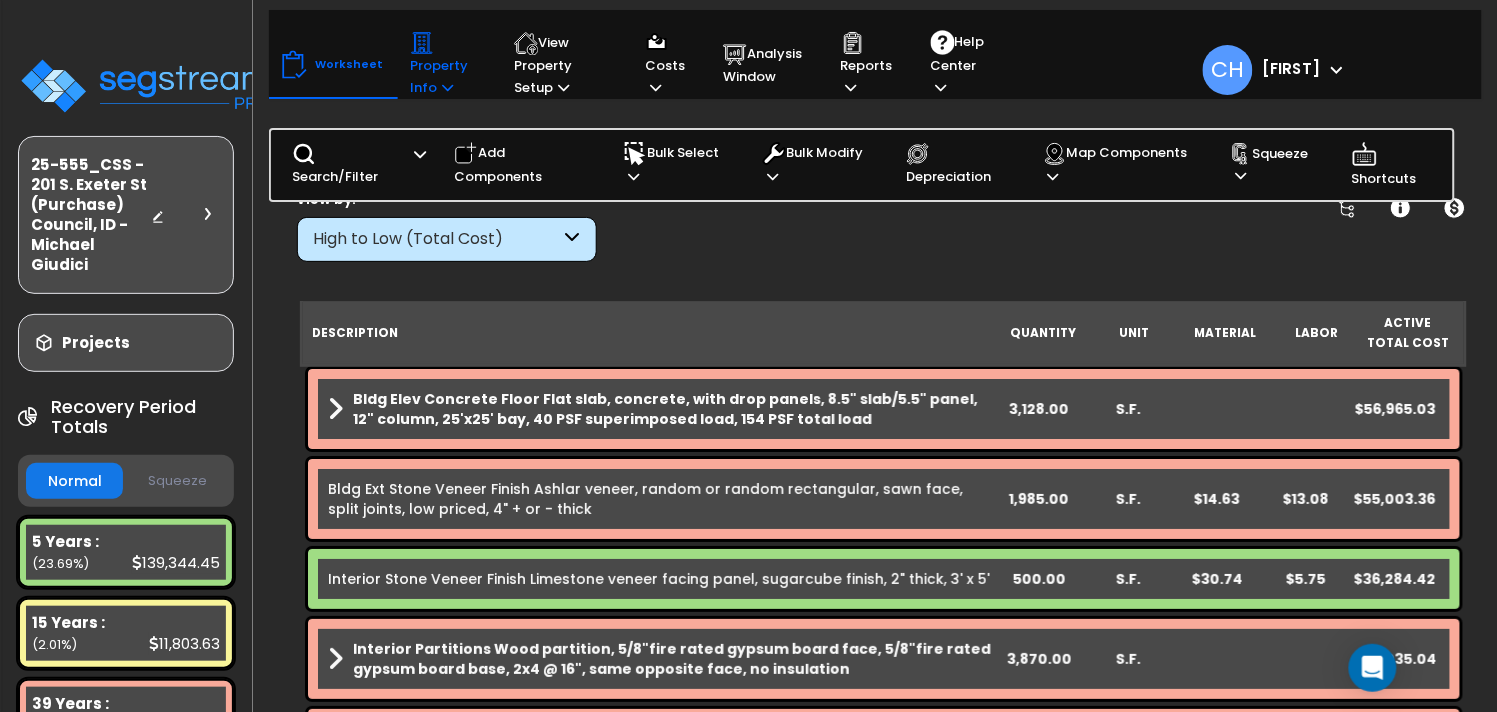 click on "Property Info" at bounding box center [443, 65] 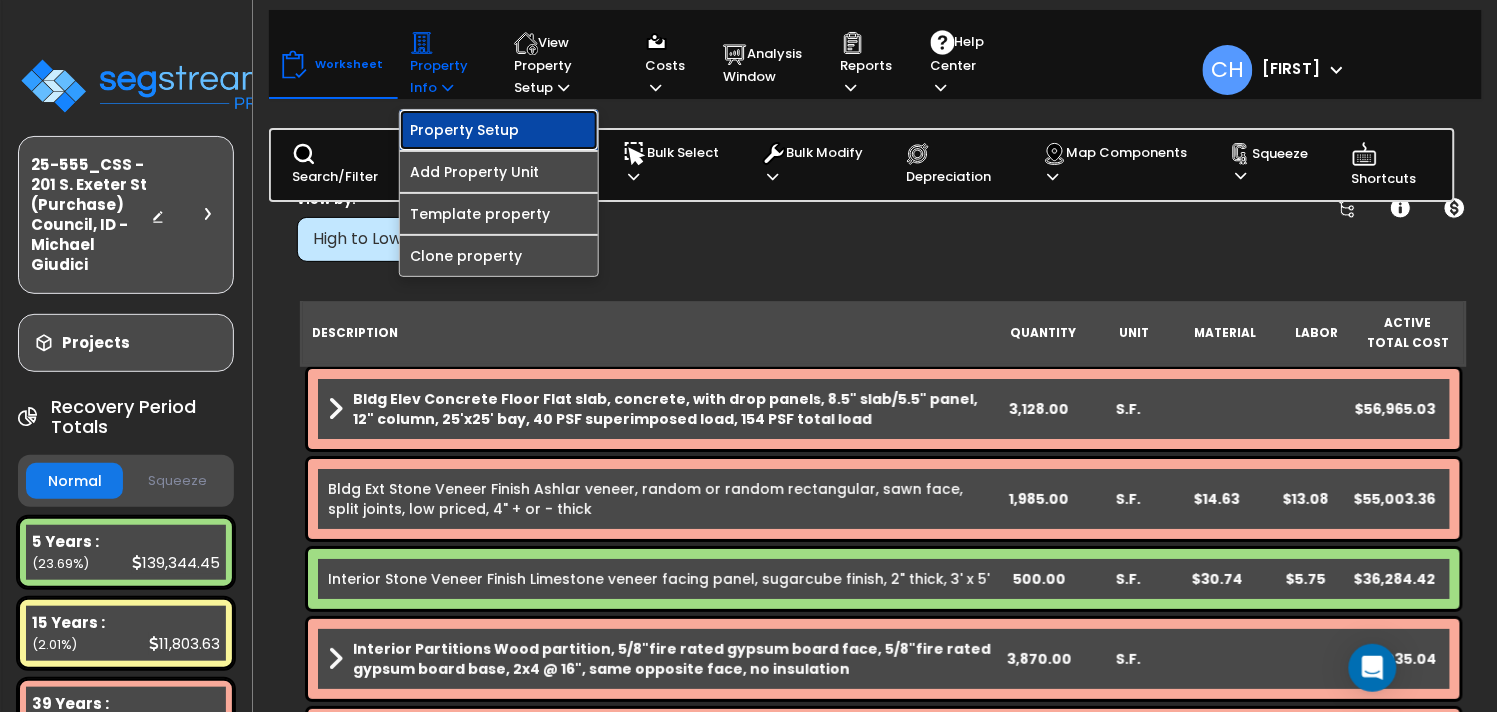 click on "Property Setup" at bounding box center (499, 130) 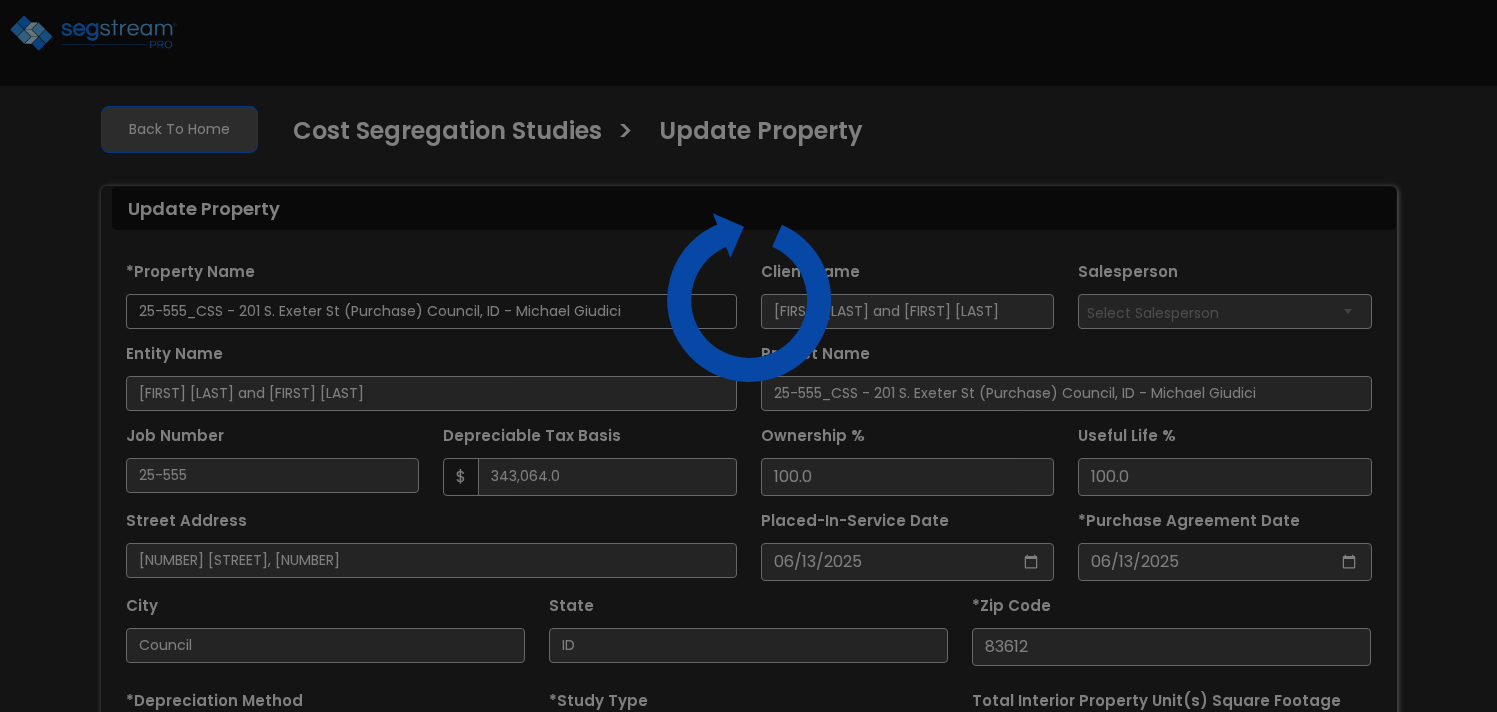 select on "2025" 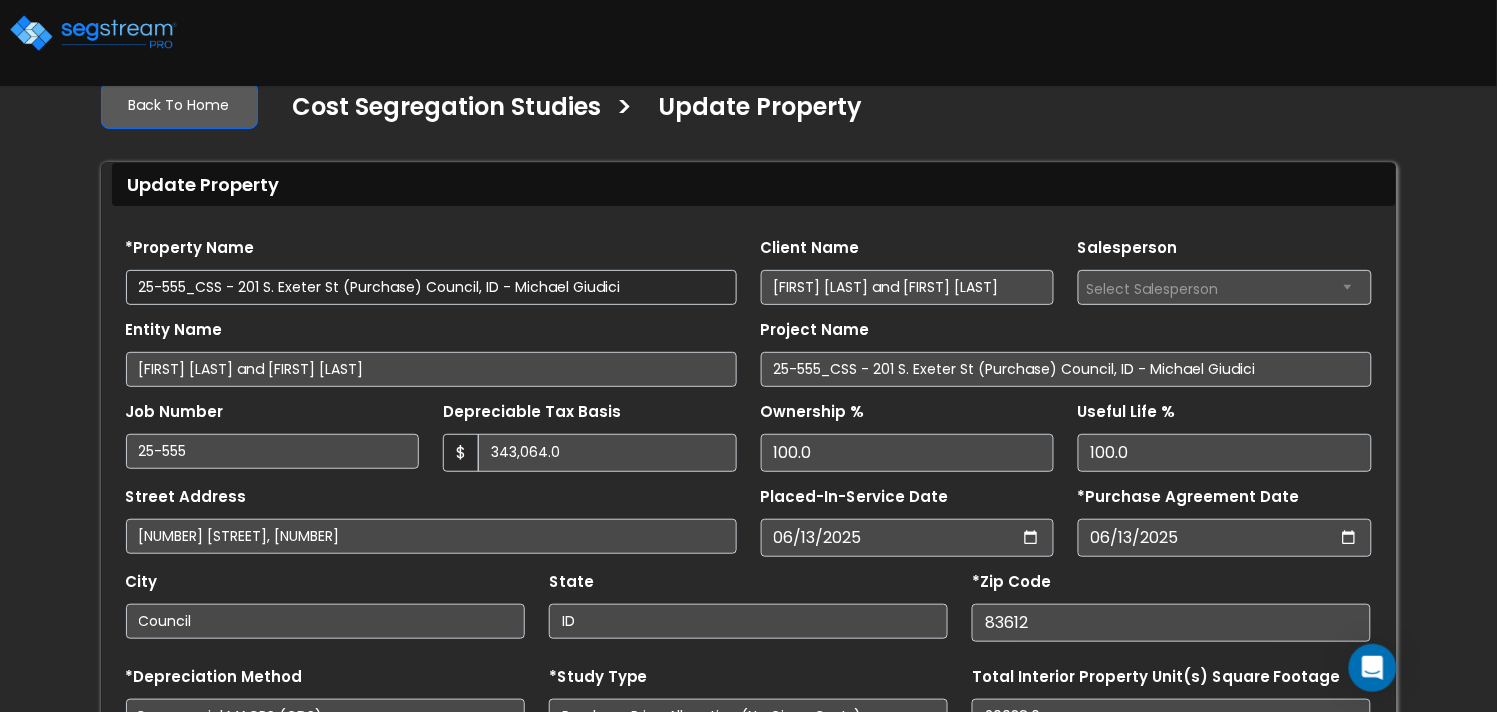 scroll, scrollTop: 30, scrollLeft: 0, axis: vertical 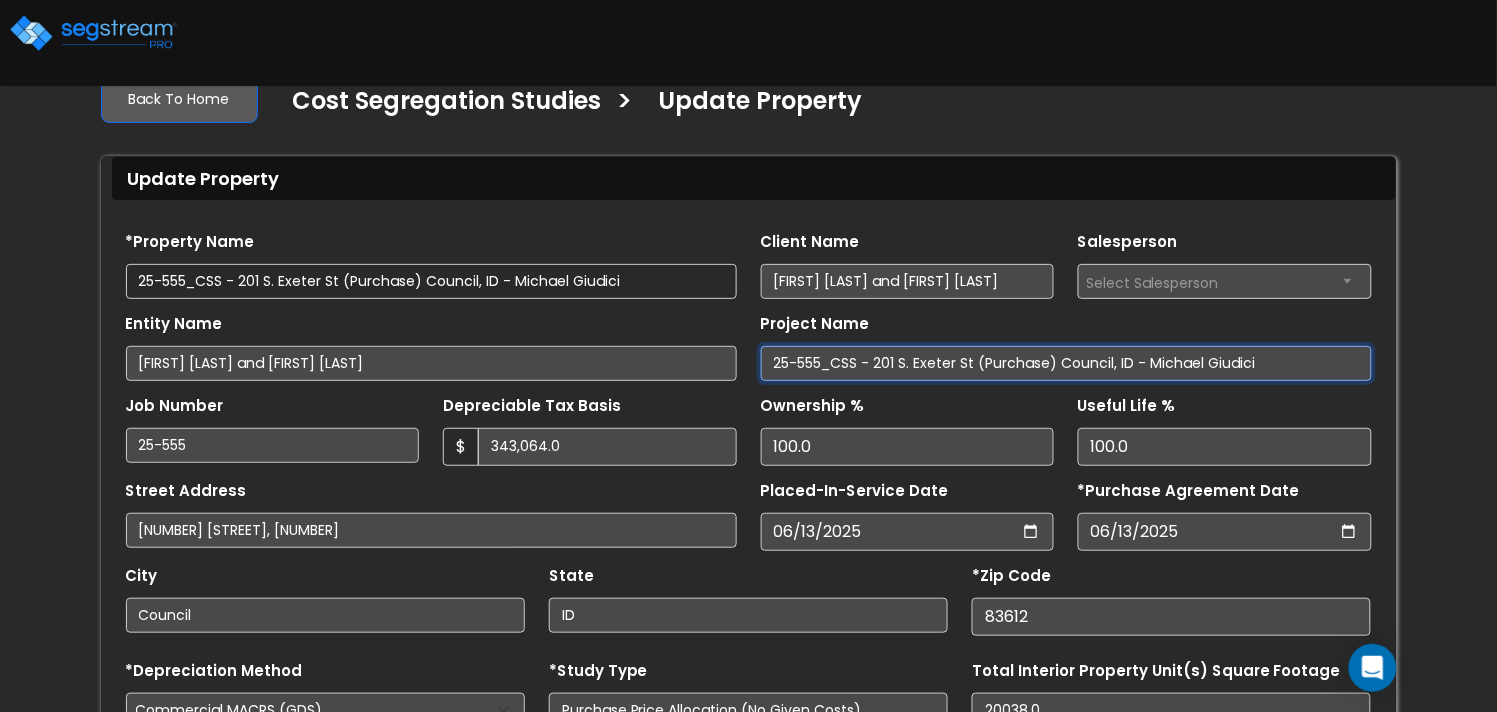 drag, startPoint x: 881, startPoint y: 362, endPoint x: 730, endPoint y: 356, distance: 151.11916 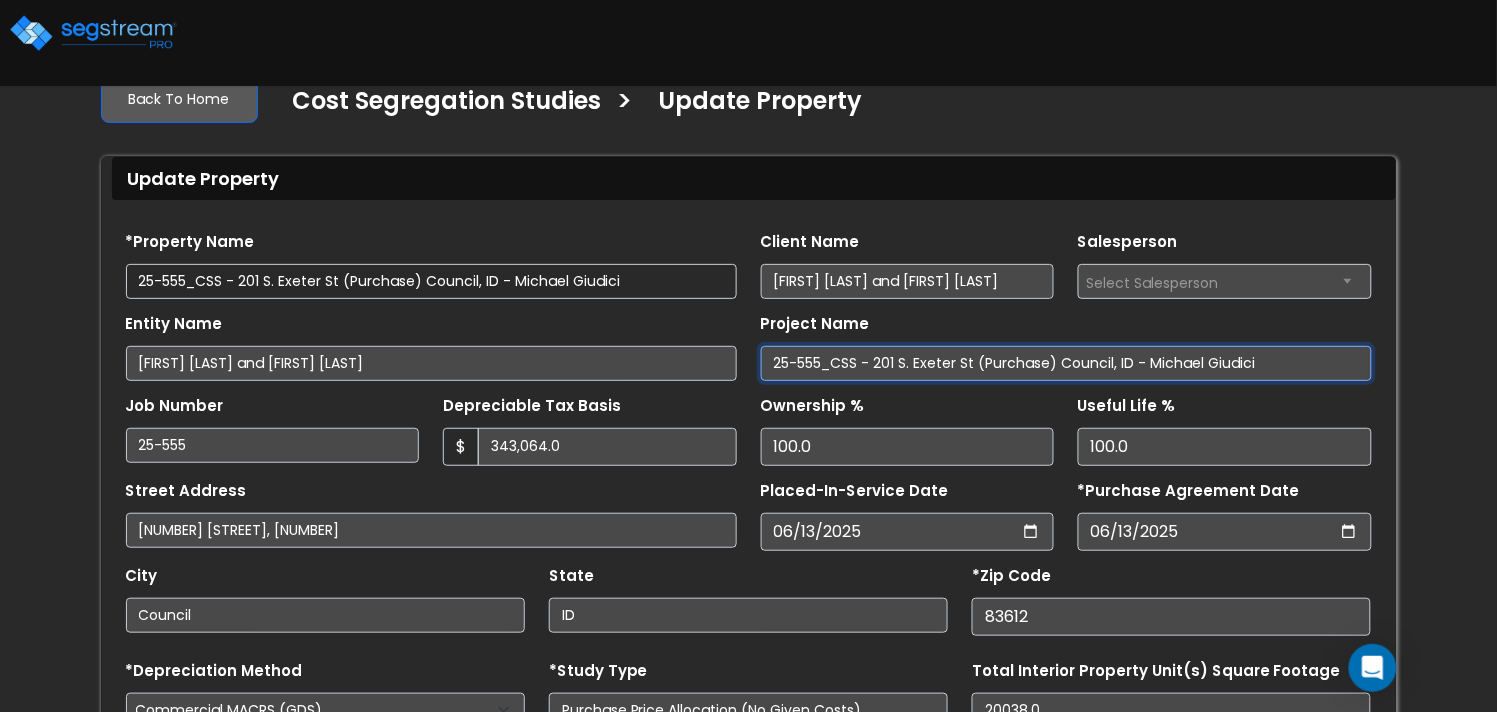 click on "Entity Name
Michael Giudici and Brittany Giudici
Project Name
25-555_CSS - 201 S. Exeter St (Purchase) Council, ID - Michael Giudici" at bounding box center [749, 340] 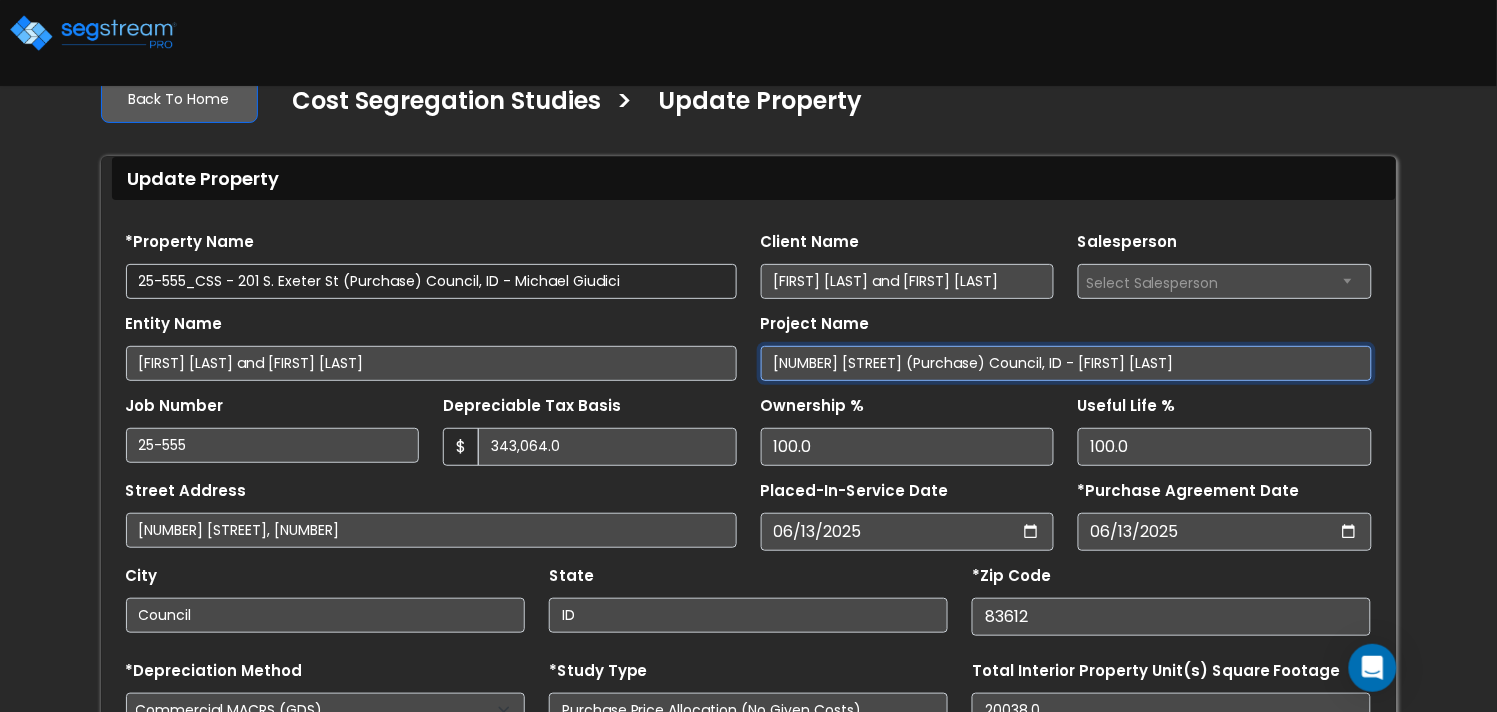type on "201 S. Exeter St (Purchase) Council, ID - Michael Giudici" 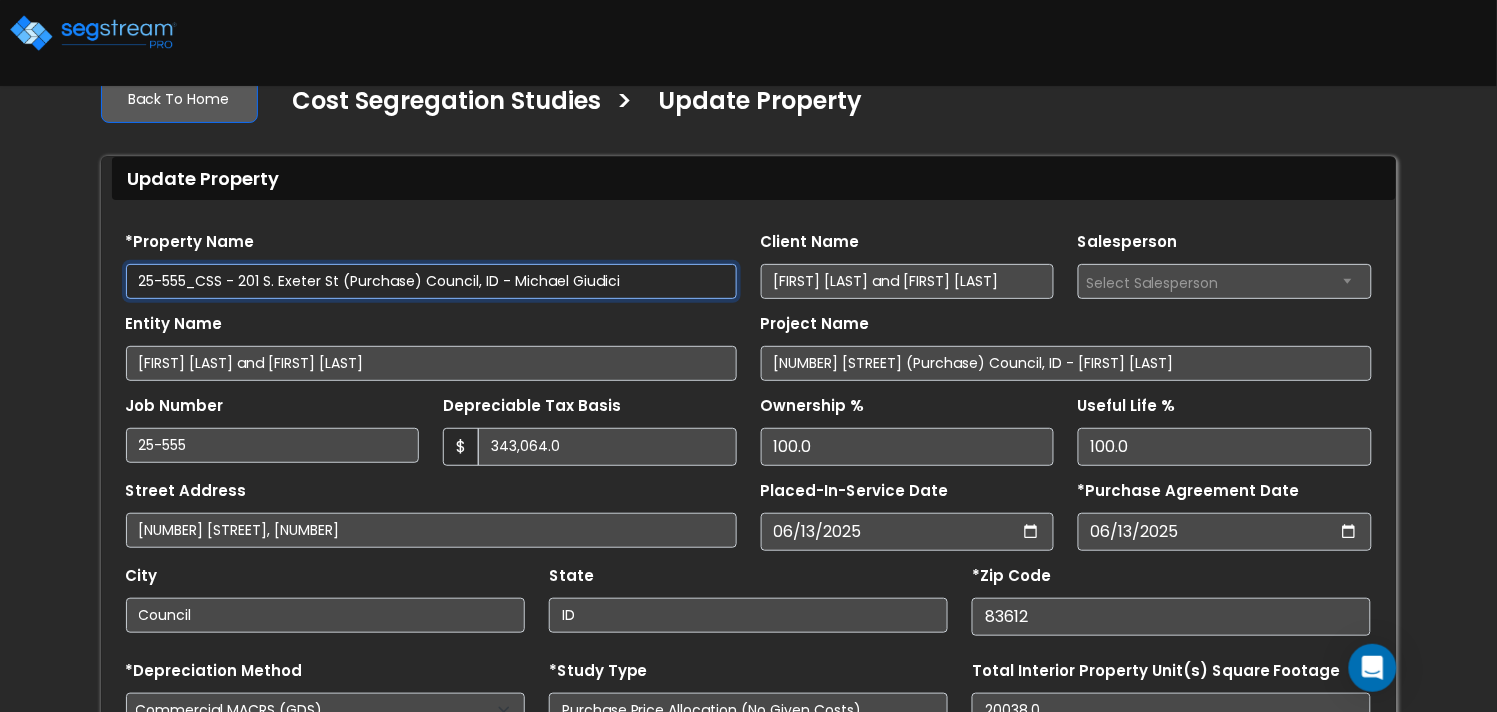 drag, startPoint x: 245, startPoint y: 286, endPoint x: 85, endPoint y: 276, distance: 160.3122 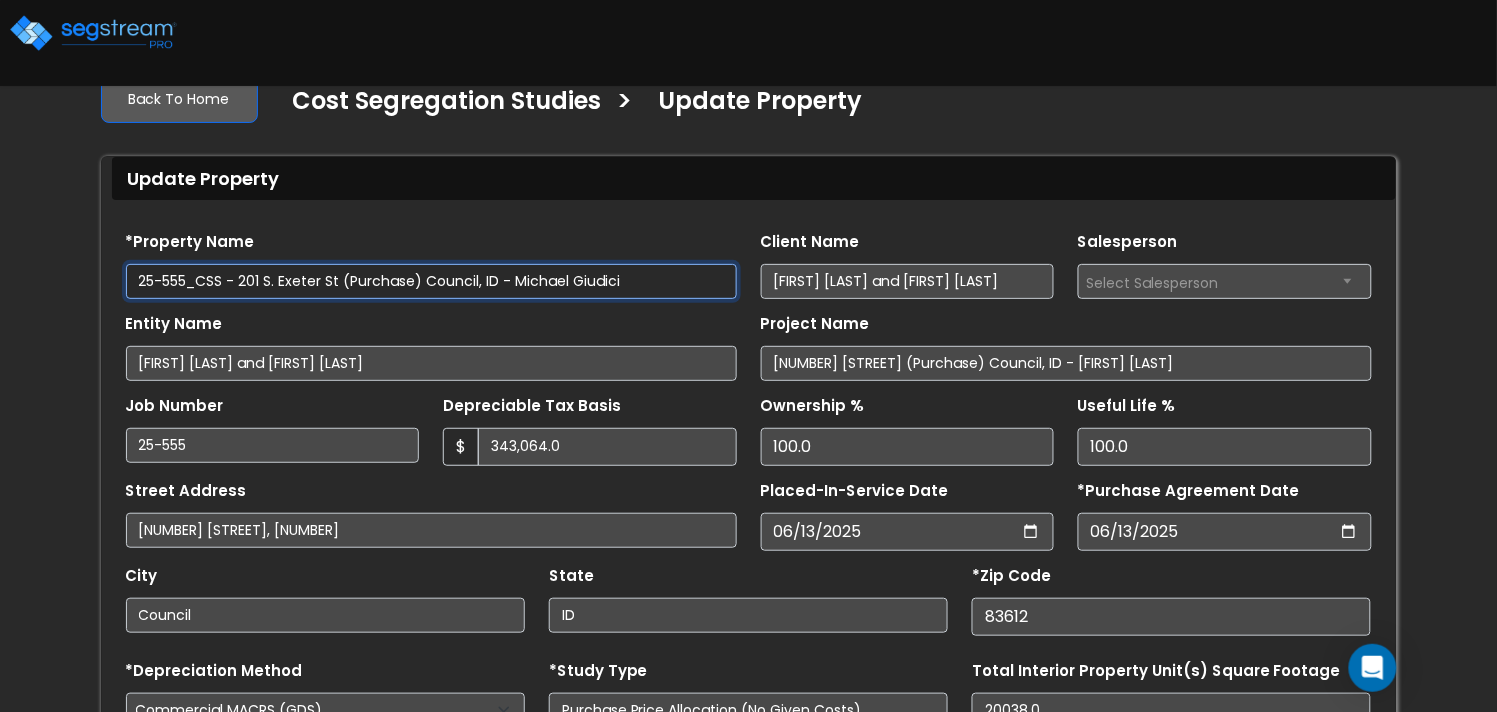 click on "We are  Building  your Property.
So please grab a coffee and let us do the heavy lifting.
×
Your report is being generated. Be patient!
×
We're working on your Modification, we will begin displaying your Worksheet as soon as we're done processing it...
Back To Home
Cost Segregation Studies
> Update Property" at bounding box center (748, 526) 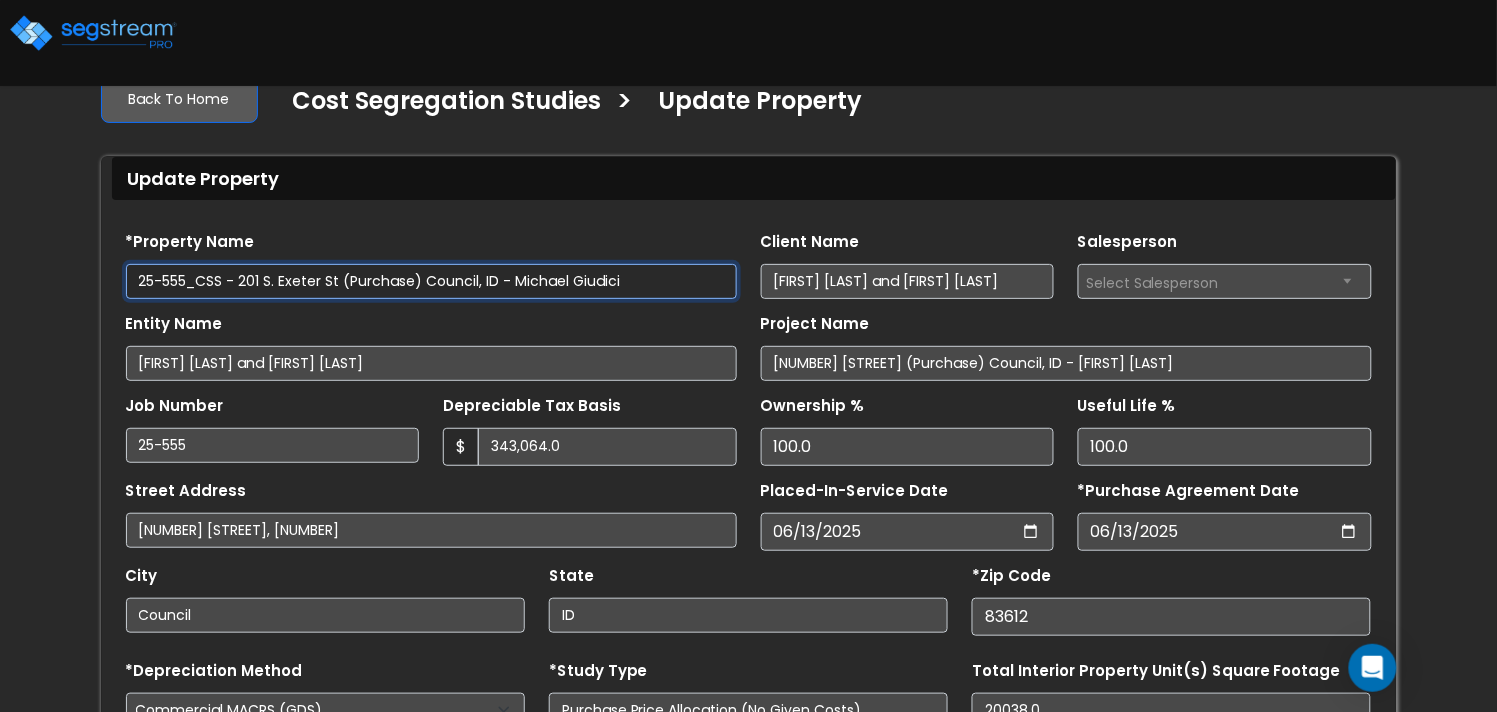 scroll, scrollTop: 33, scrollLeft: 0, axis: vertical 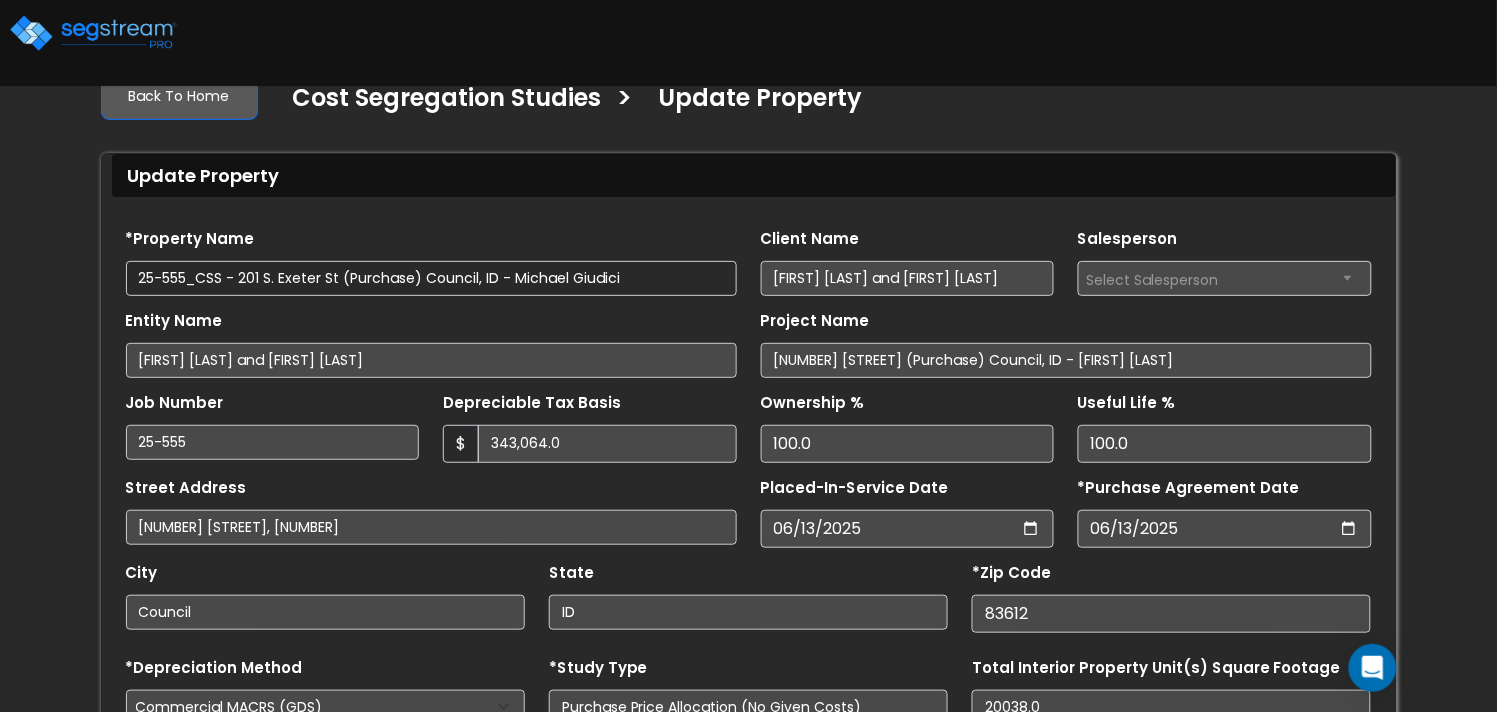 click on "*Property Name
25-555_CSS - 201 S. Exeter St (Purchase) Council, ID - Michael Giudici" at bounding box center [431, 260] 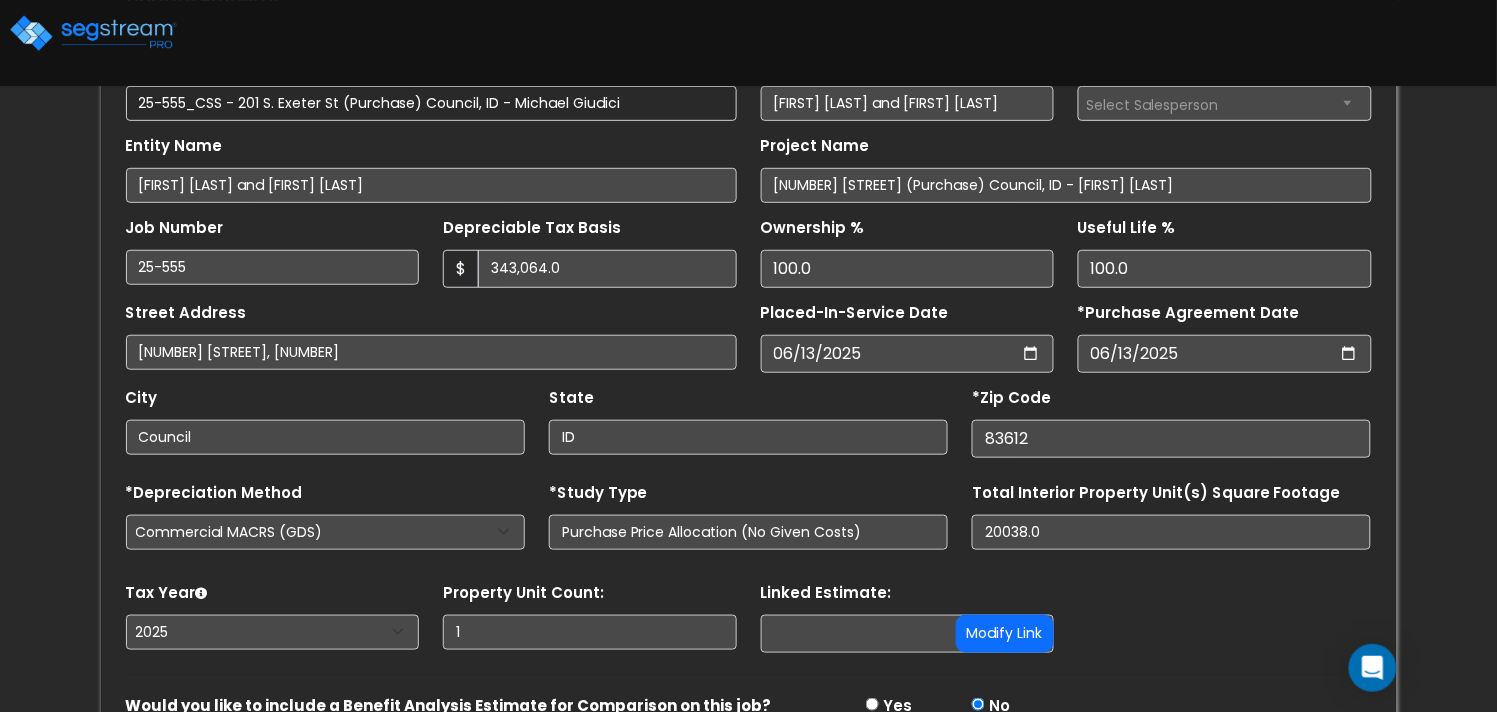 scroll, scrollTop: 223, scrollLeft: 0, axis: vertical 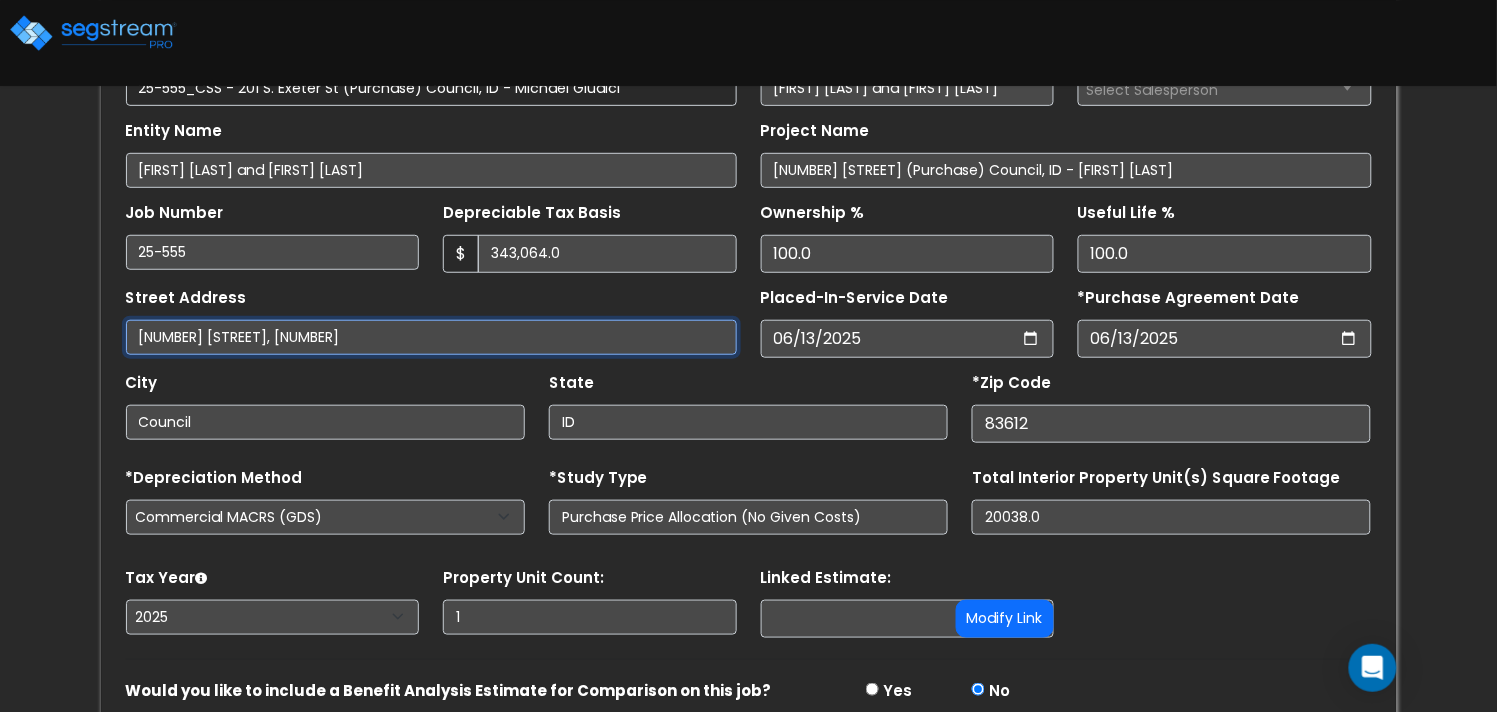 click on "201 S Exeter St,83612" at bounding box center [431, 337] 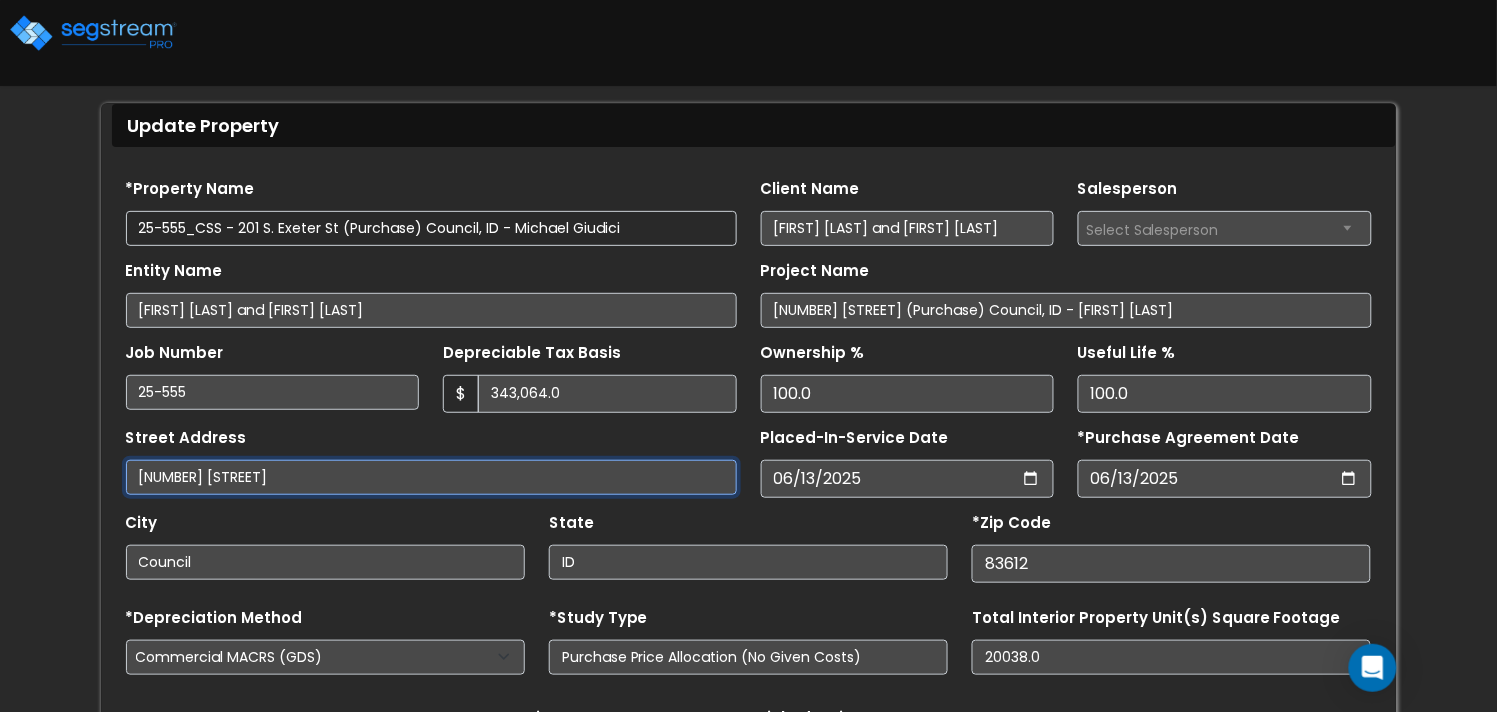 scroll, scrollTop: 81, scrollLeft: 0, axis: vertical 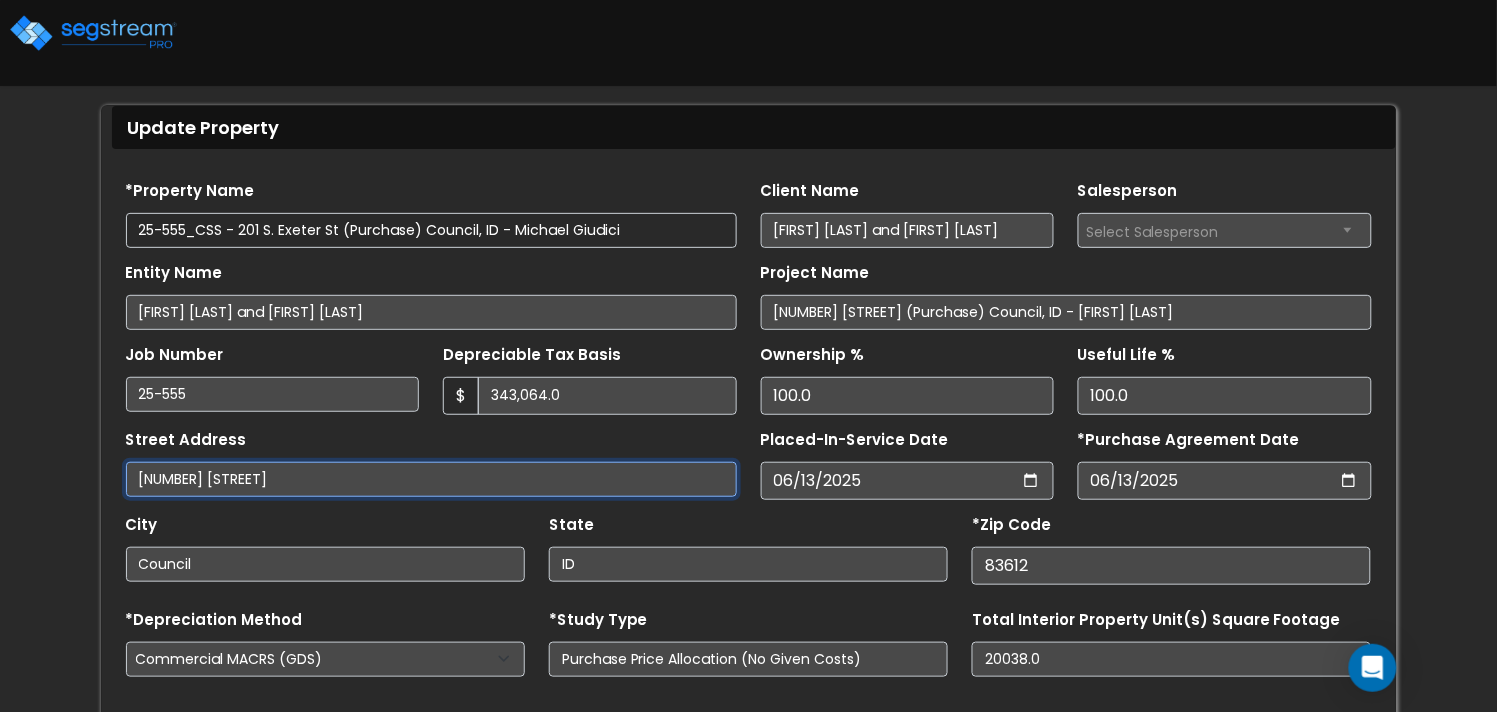 type on "201 S Exeter St" 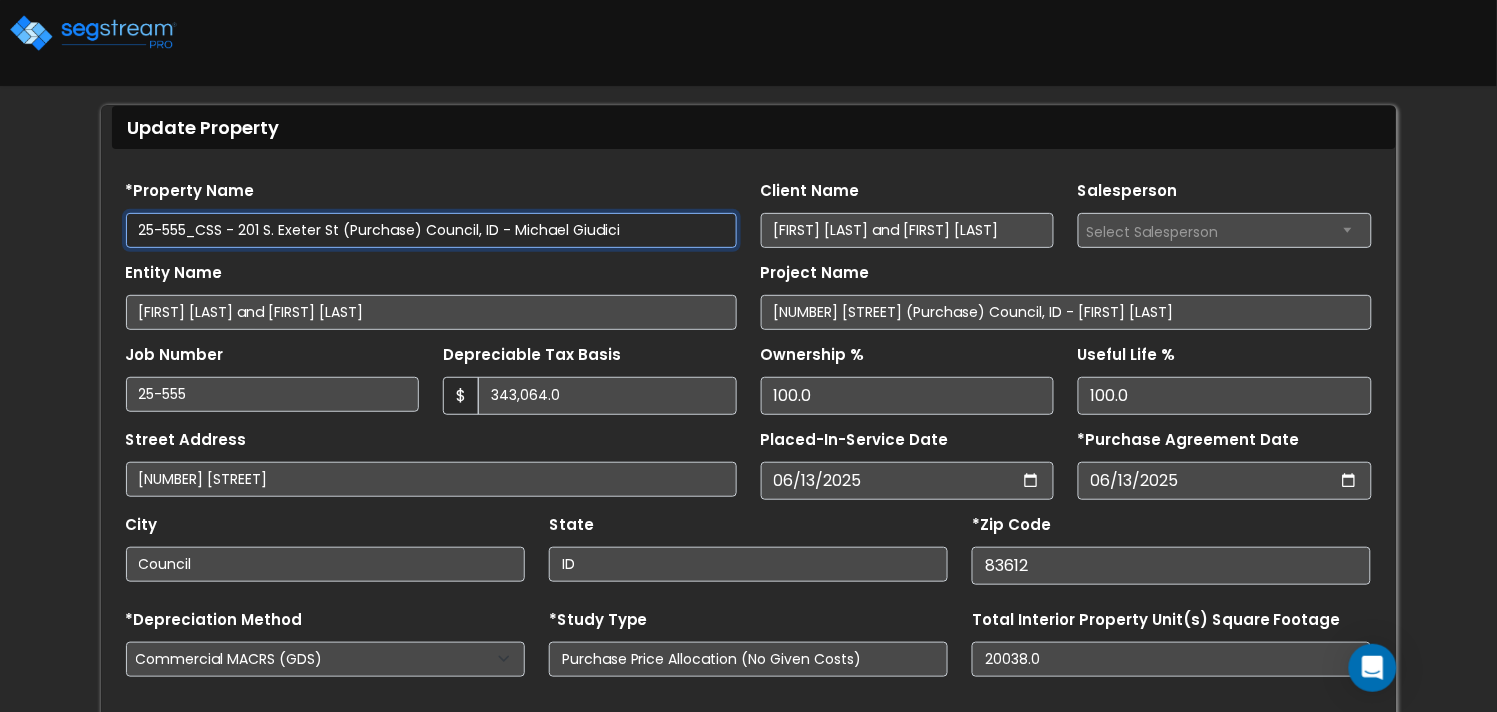 drag, startPoint x: 237, startPoint y: 226, endPoint x: 10, endPoint y: 219, distance: 227.10791 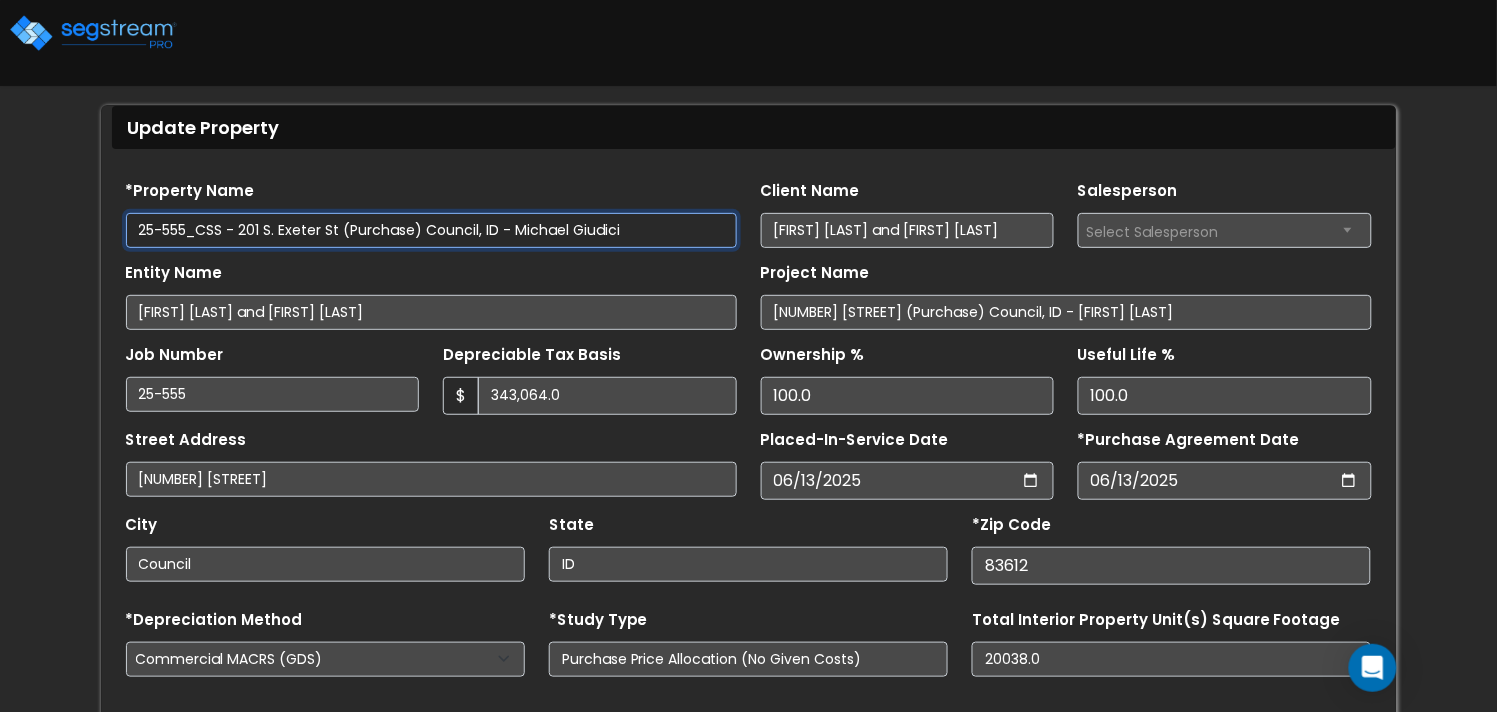 click on "We are  Building  your Property.
So please grab a coffee and let us do the heavy lifting.
×
Your report is being generated. Be patient!
×
We're working on your Modification, we will begin displaying your Worksheet as soon as we're done processing it...
Back To Home
Cost Segregation Studies
> Update Property" at bounding box center [748, 475] 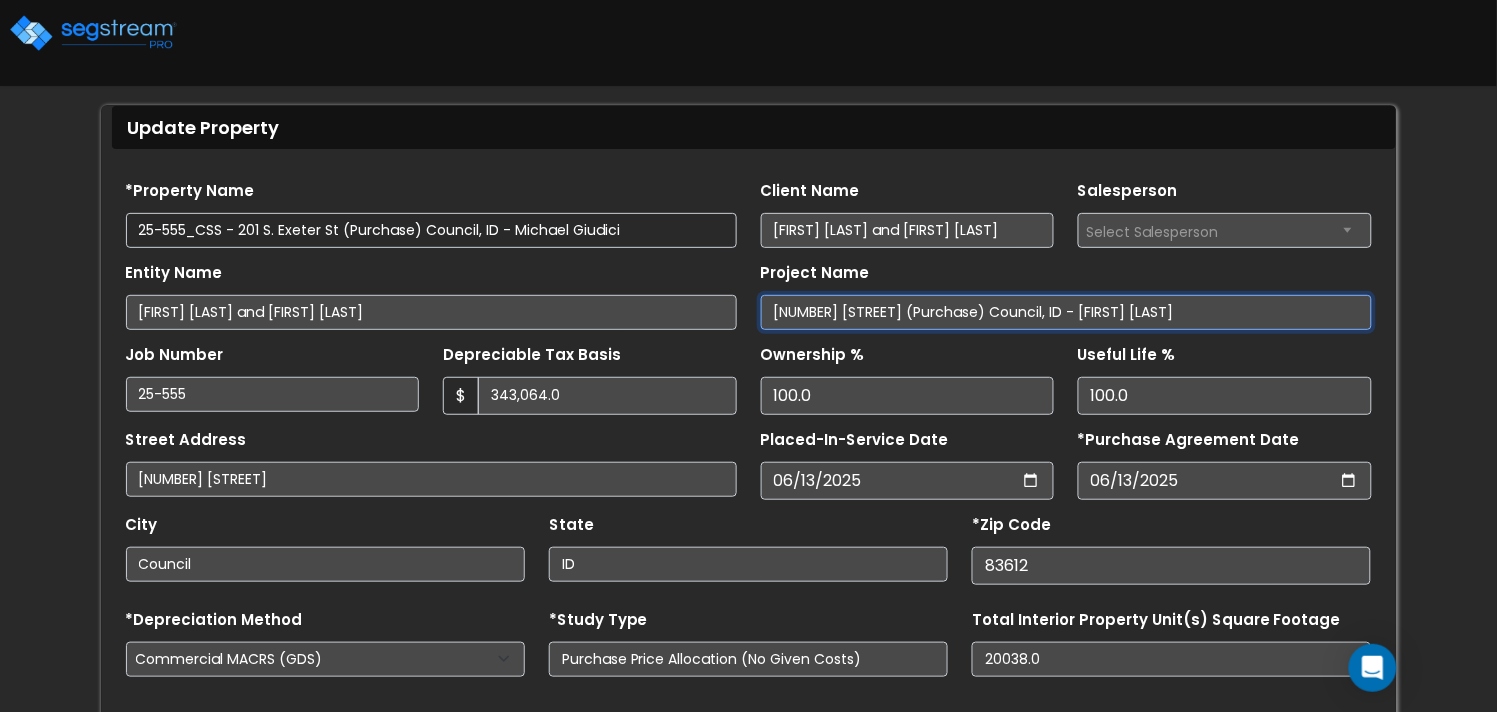 click on "201 S. Exeter St (Purchase) Council, ID - Michael Giudici" at bounding box center (1066, 312) 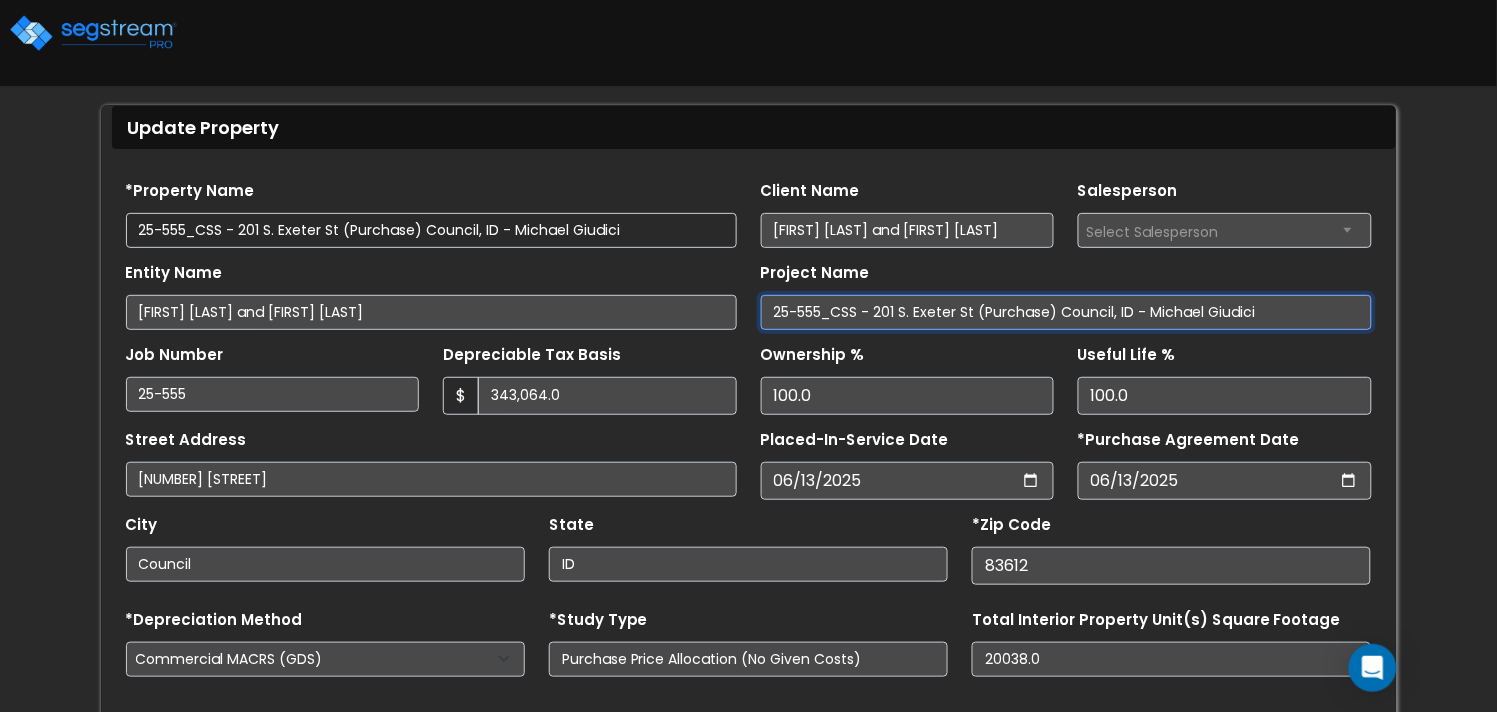 type on "25-555_CSS - 201 S. Exeter St (Purchase) Council, ID - Michael Giudici" 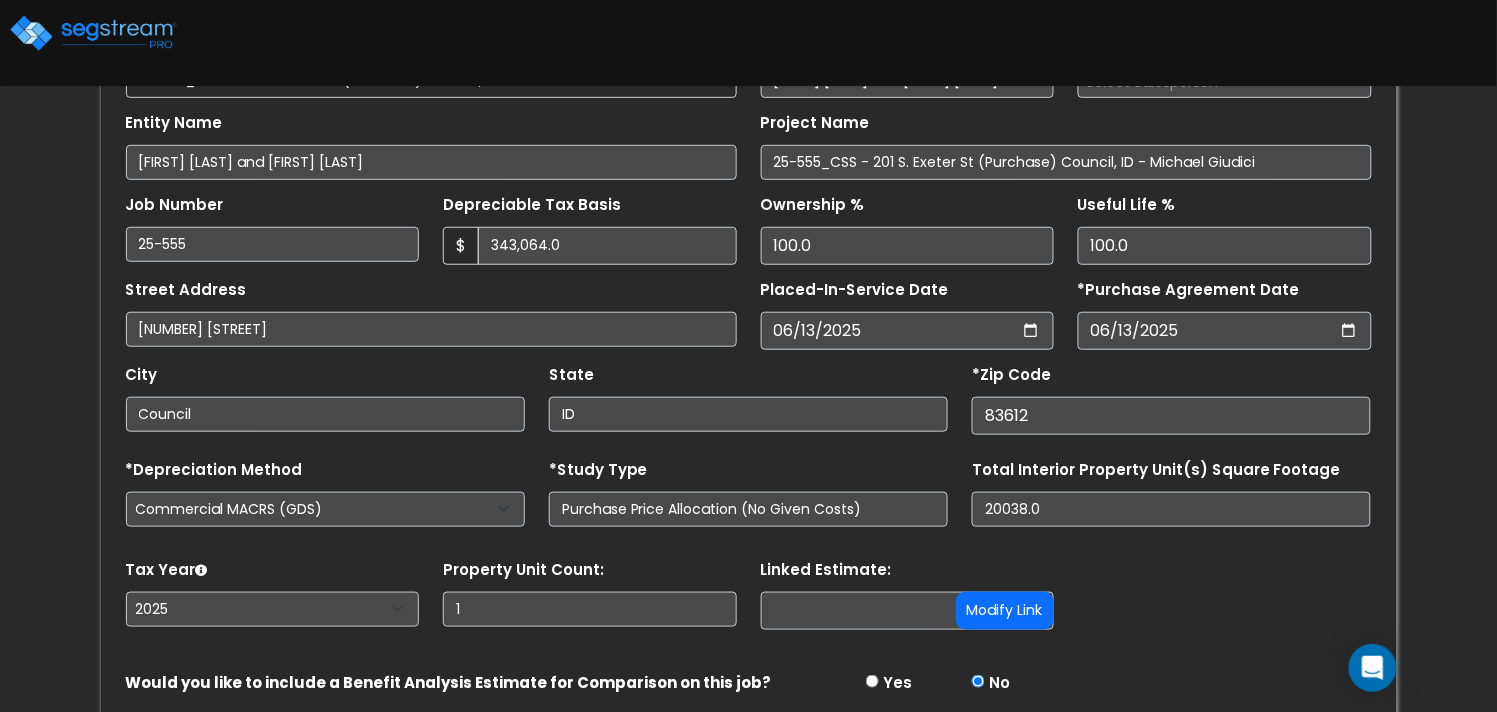 scroll, scrollTop: 313, scrollLeft: 0, axis: vertical 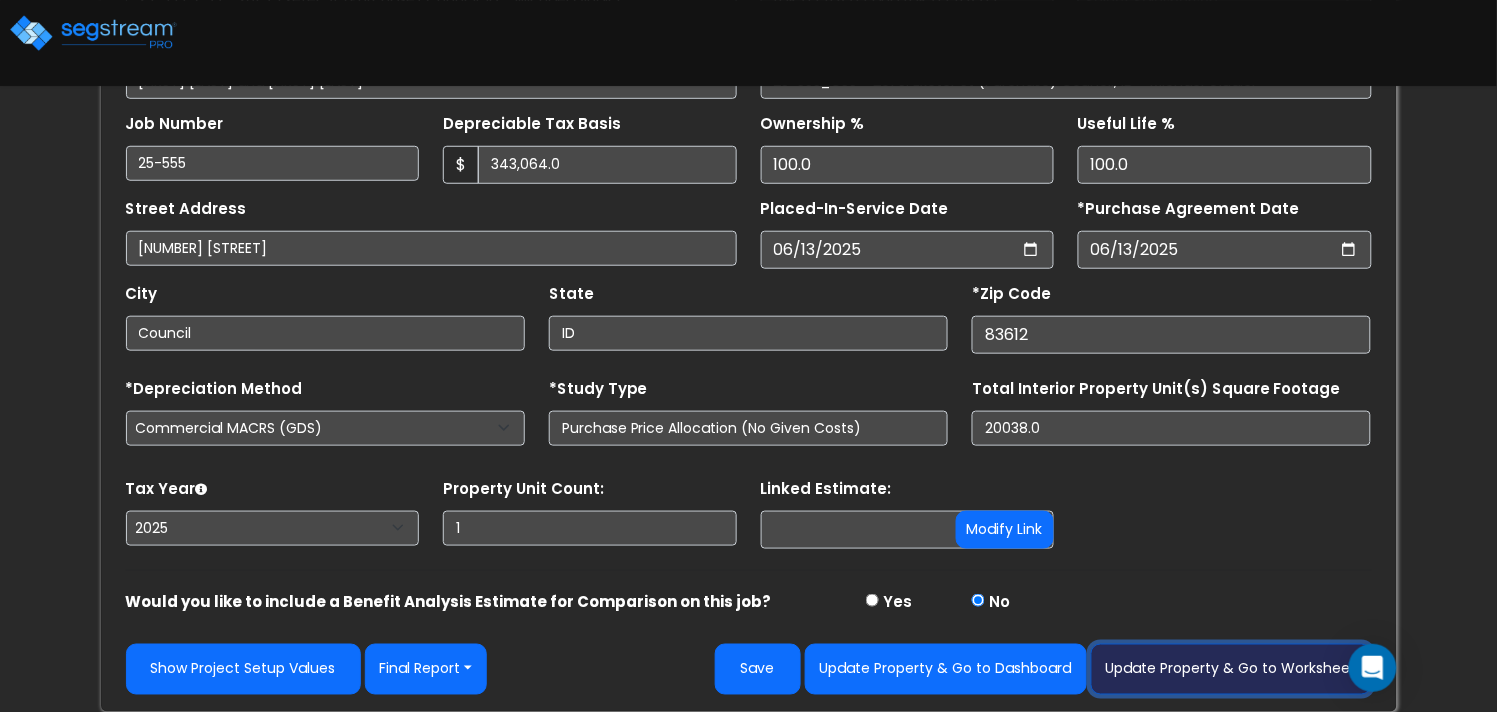 click on "Update Property & Go to Worksheet" at bounding box center (1231, 669) 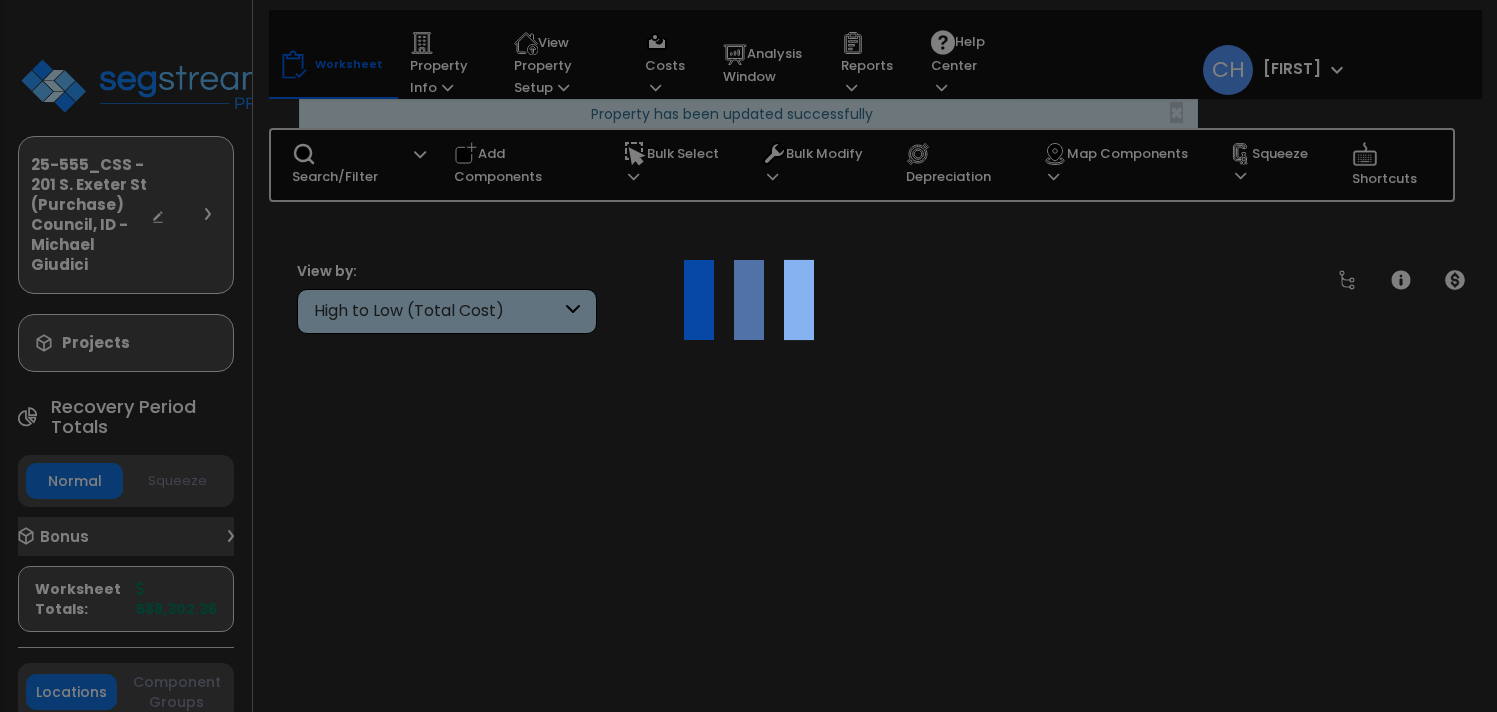 scroll, scrollTop: 0, scrollLeft: 0, axis: both 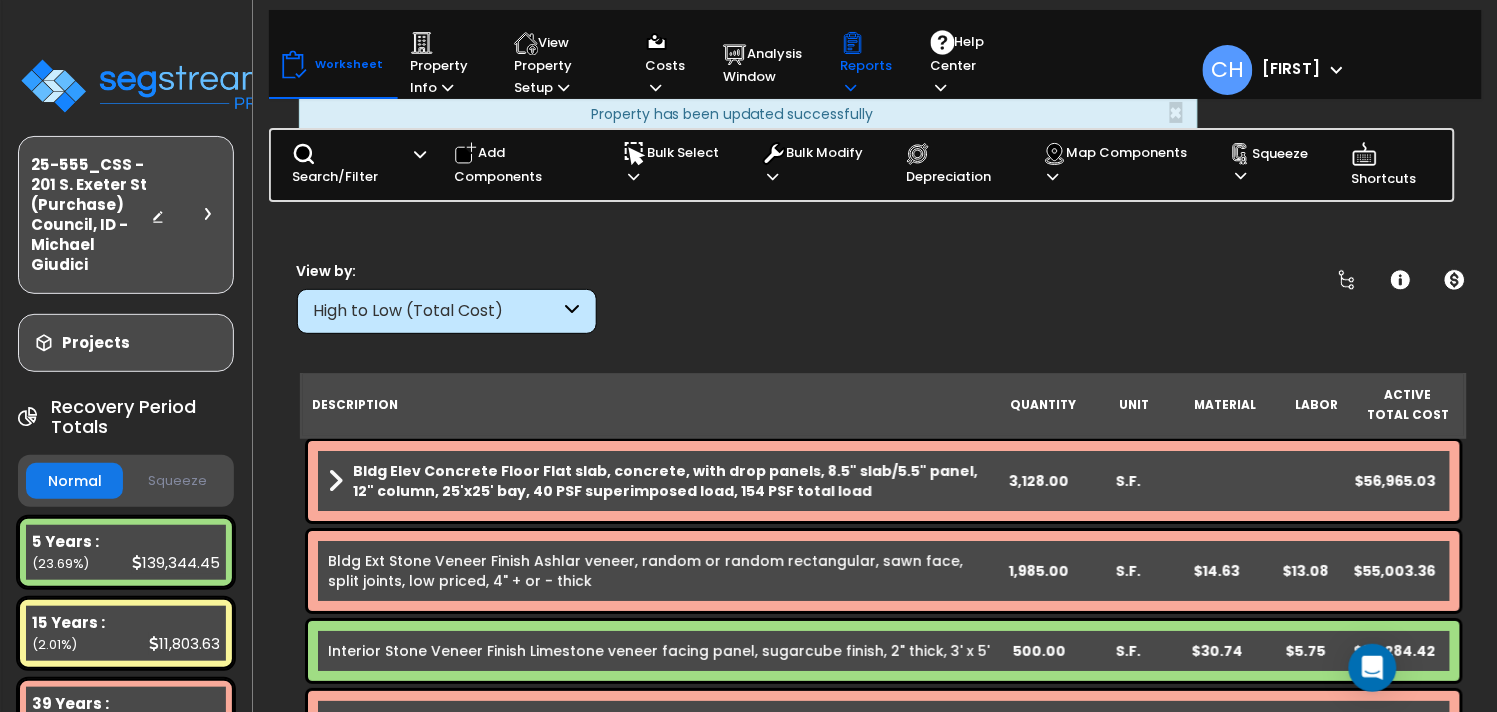 click at bounding box center [851, 87] 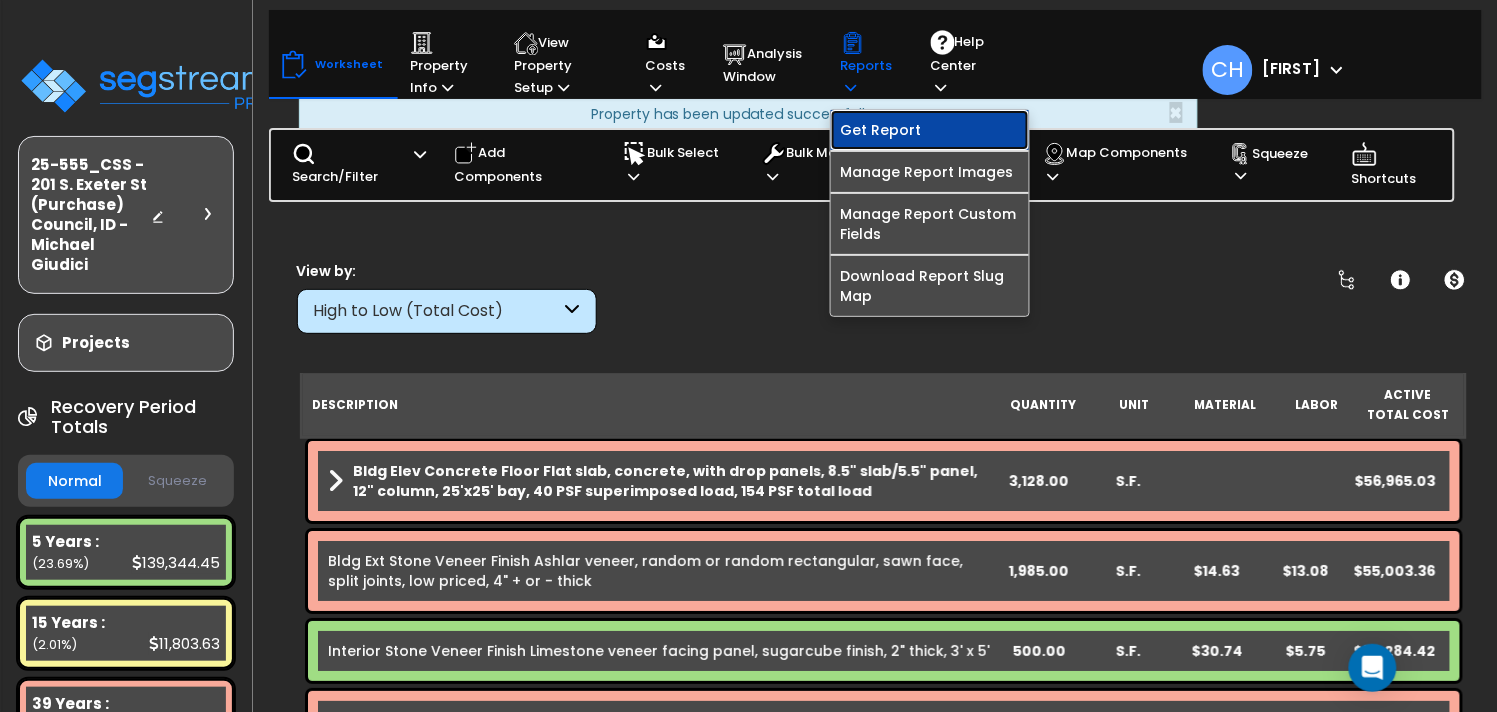 click on "Get Report" at bounding box center [930, 130] 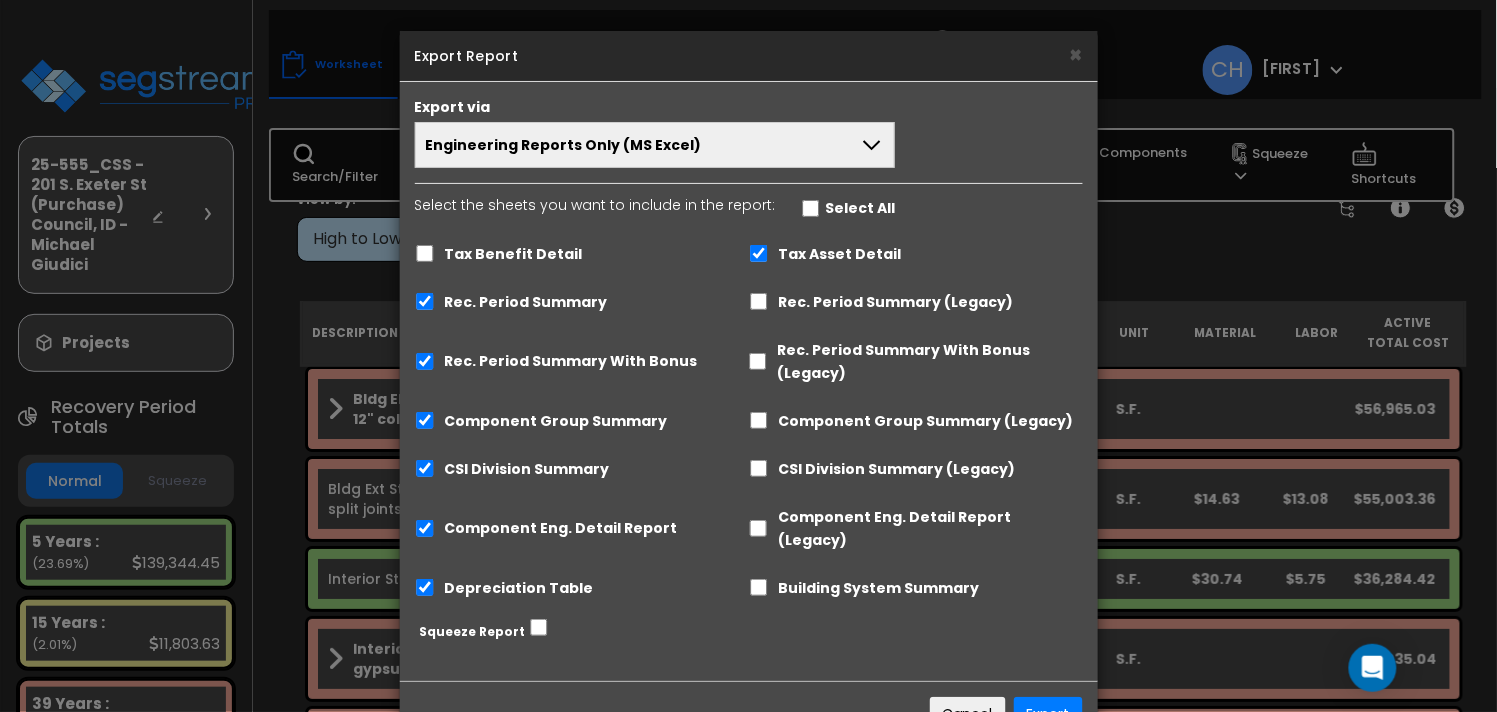click 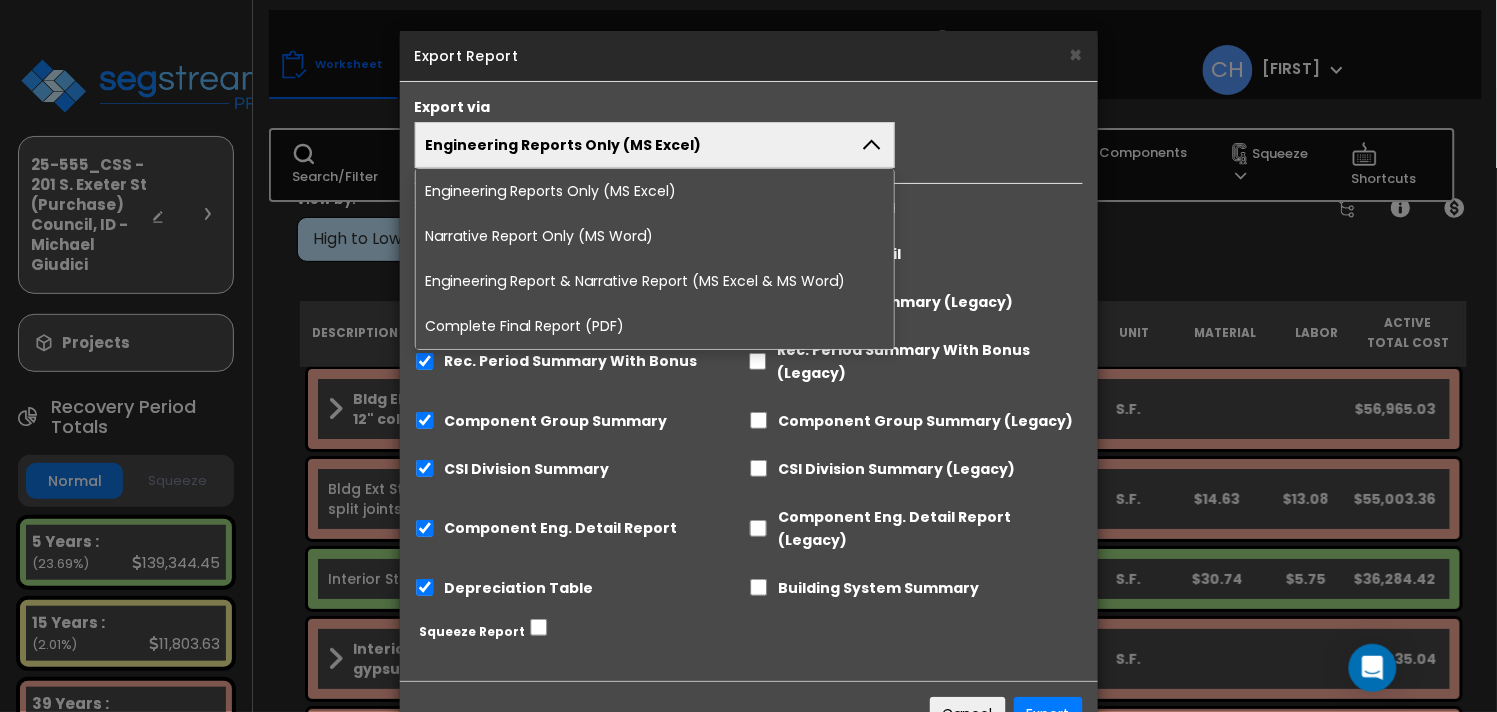 click on "Complete Final Report (PDF)" at bounding box center (655, 326) 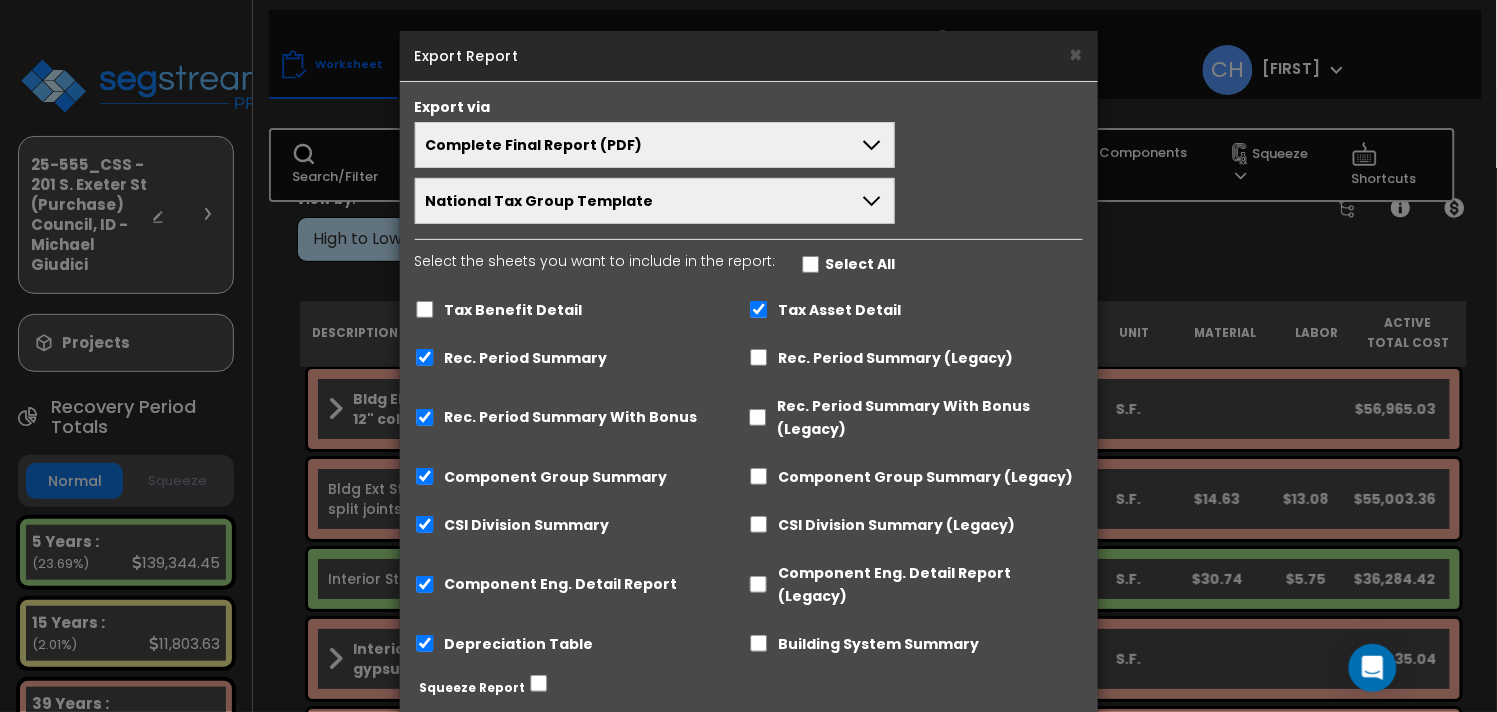 scroll, scrollTop: 100, scrollLeft: 0, axis: vertical 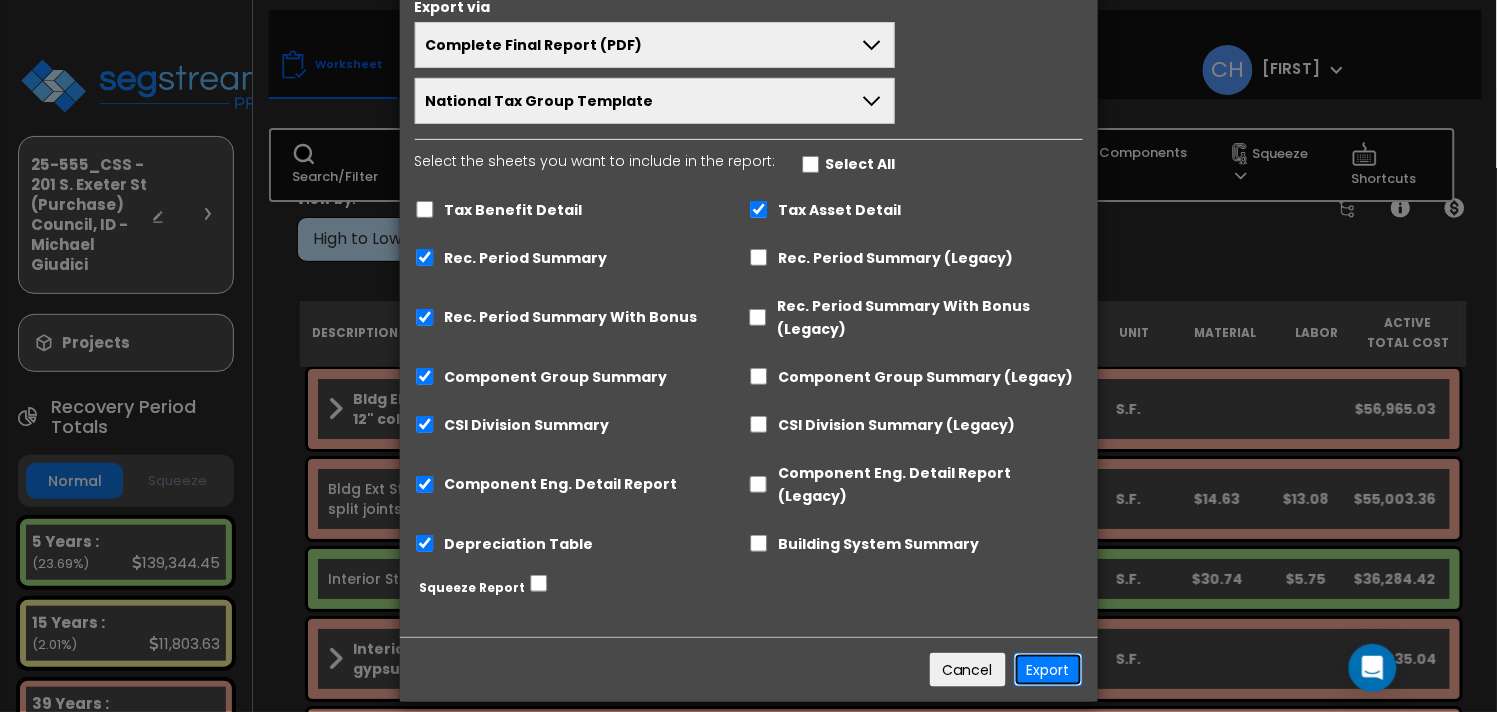 click on "Export" at bounding box center [1048, 670] 